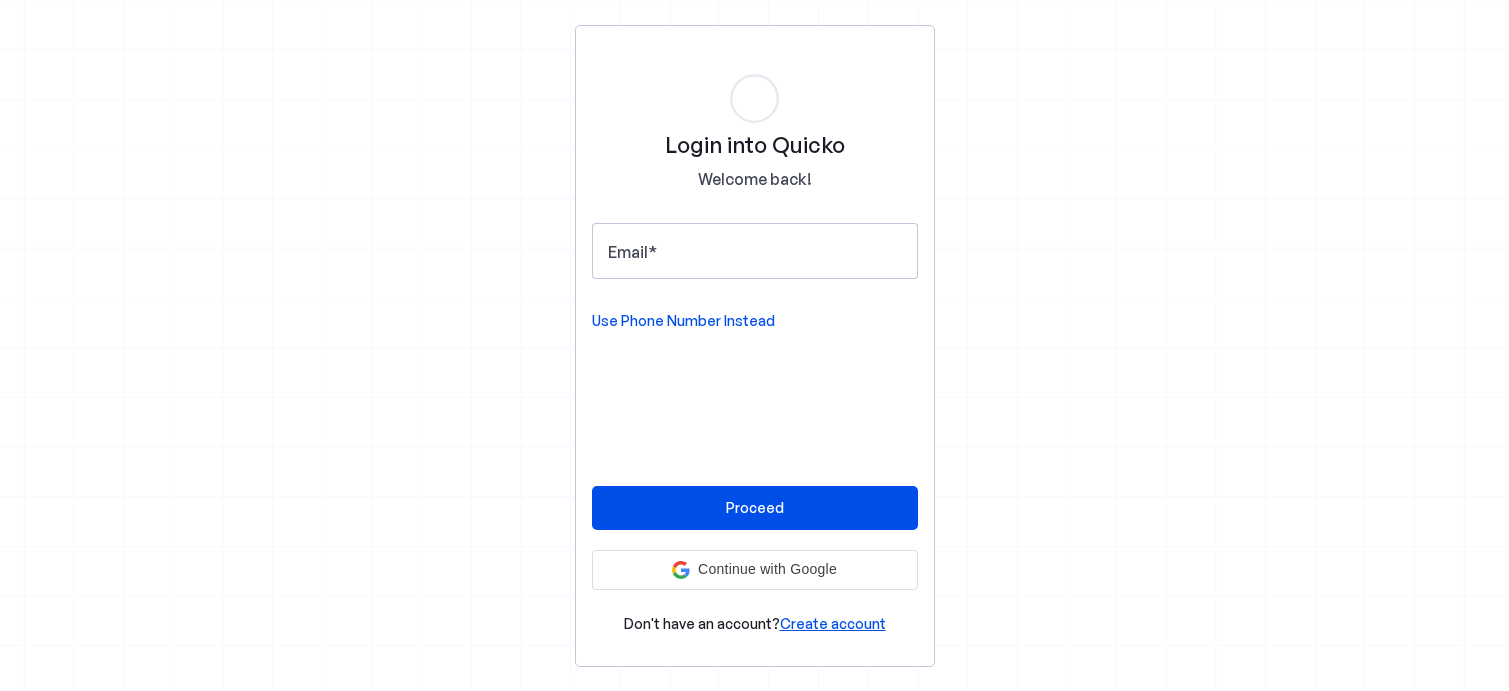 scroll, scrollTop: 0, scrollLeft: 0, axis: both 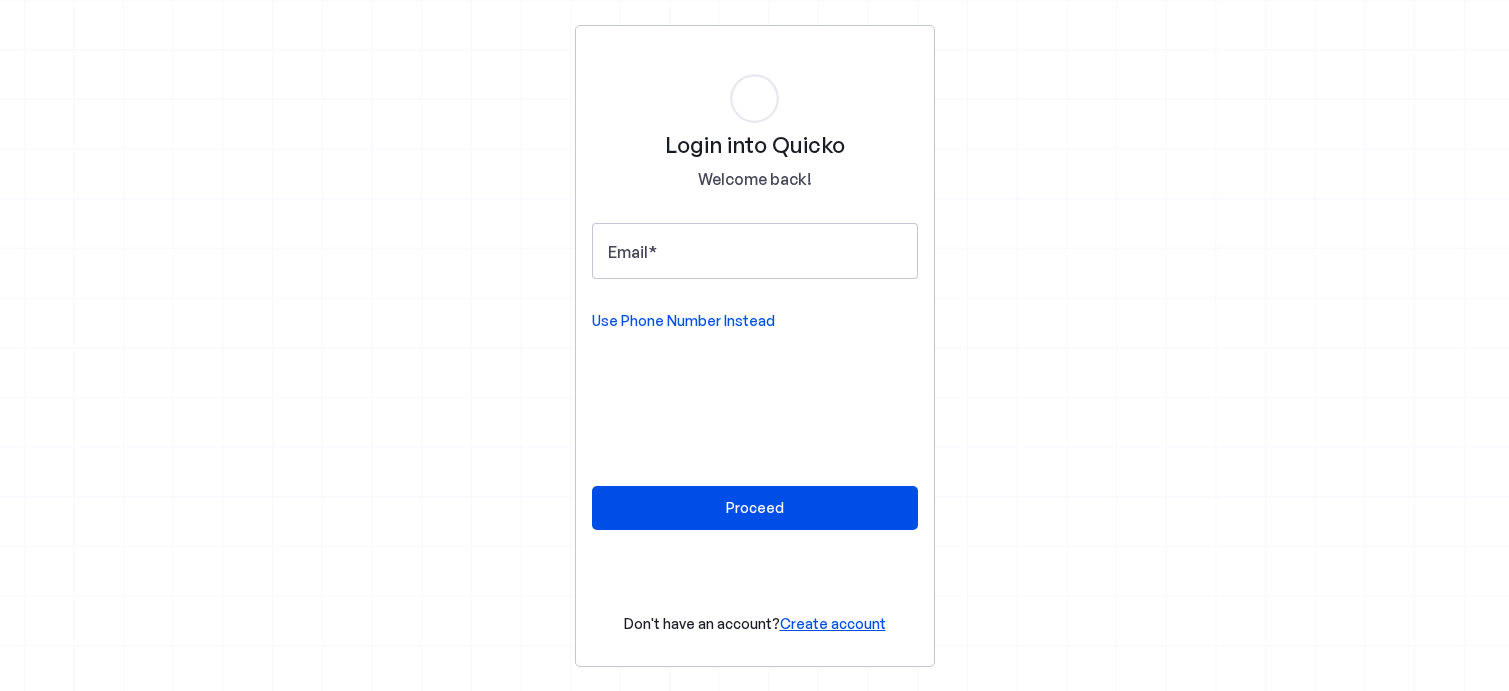 click on "Create account" at bounding box center [833, 623] 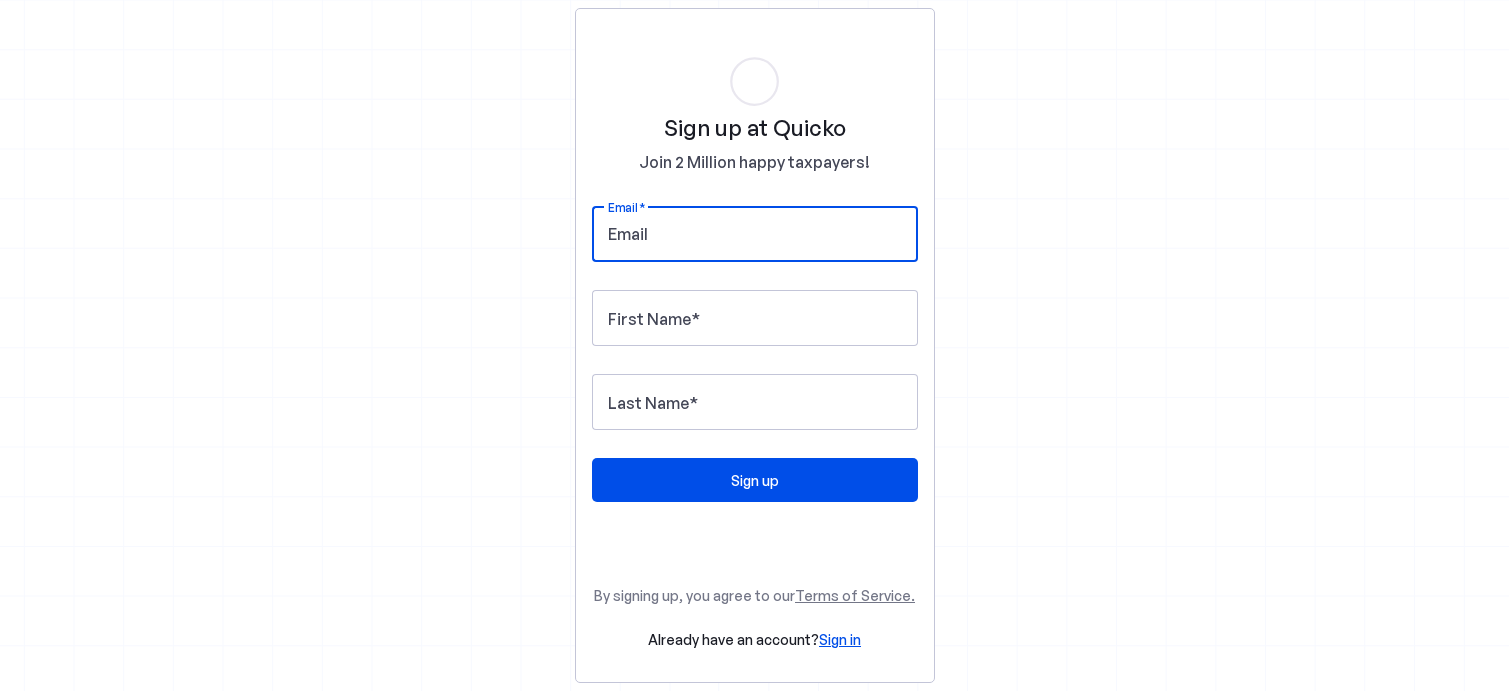 click on "Email" at bounding box center (755, 234) 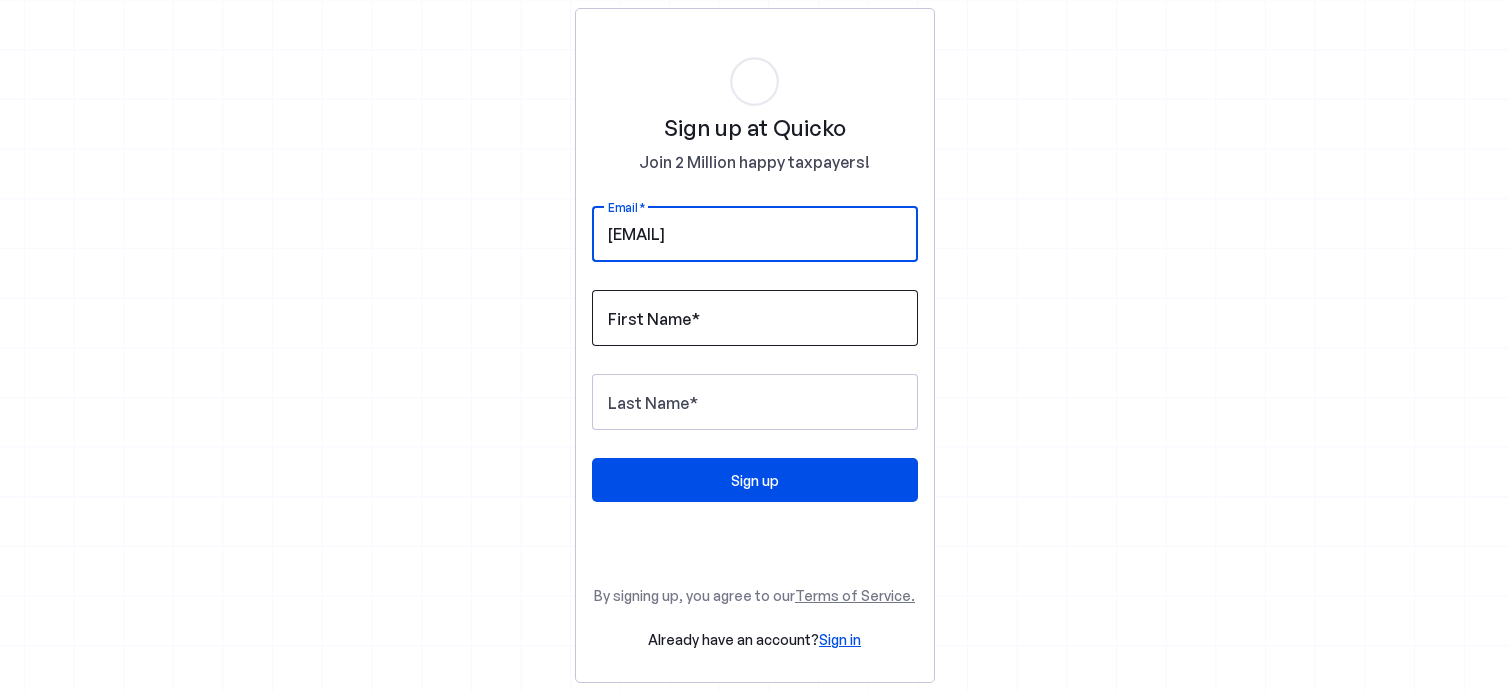 type on "[EMAIL]" 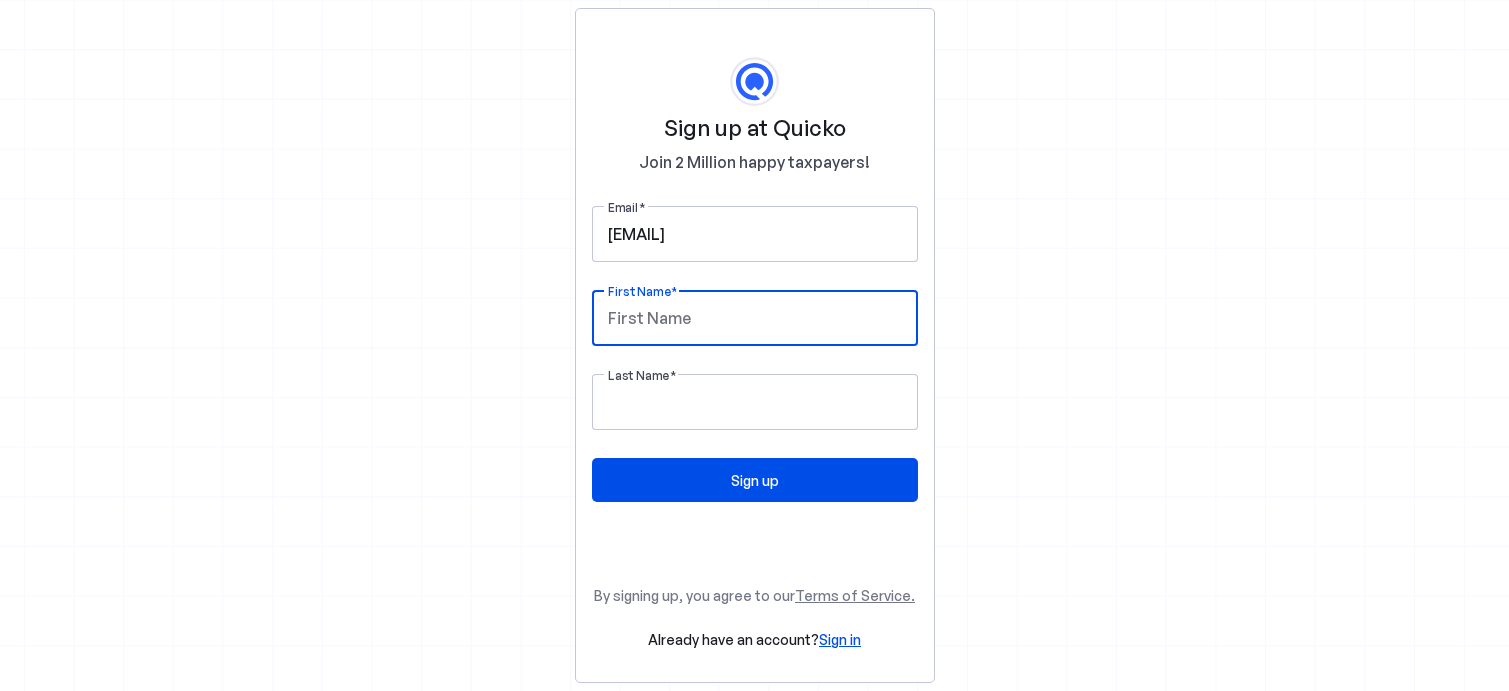 type on "Jatin" 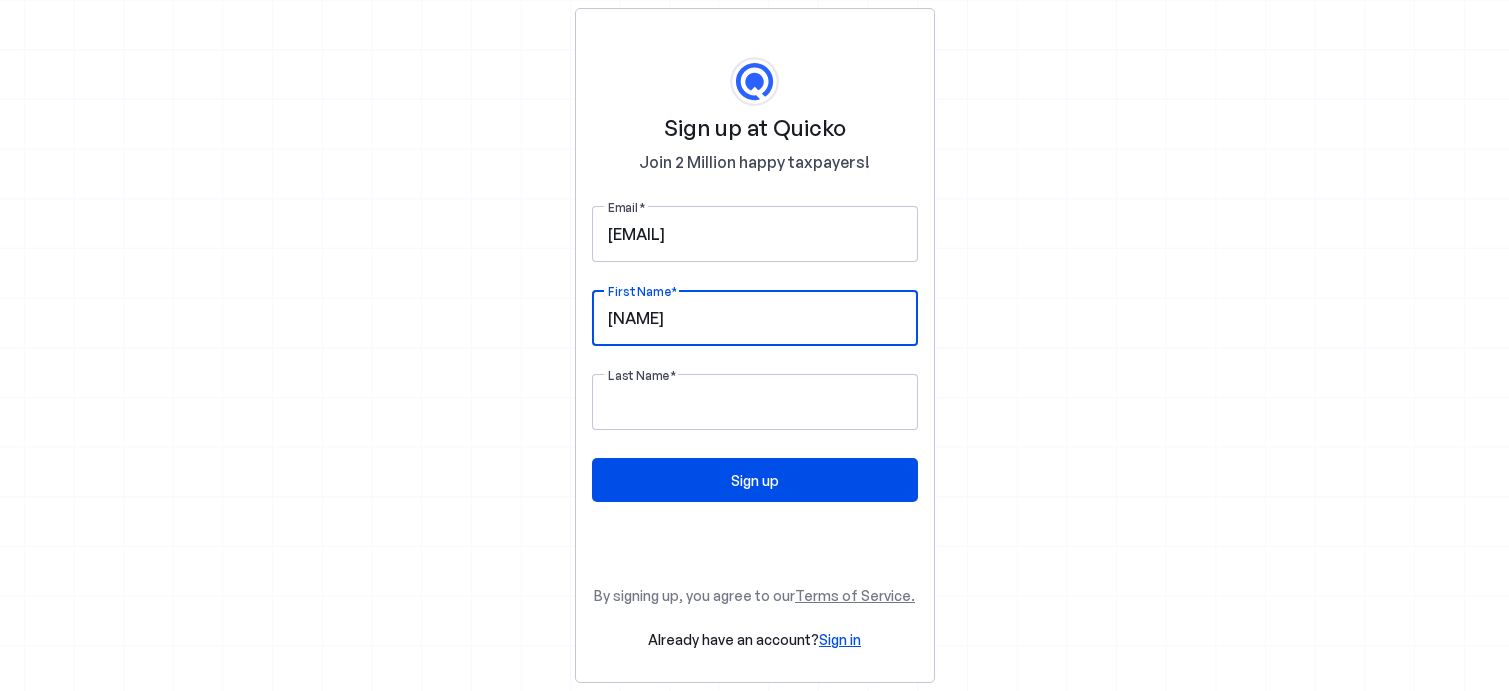 type on "Mehra" 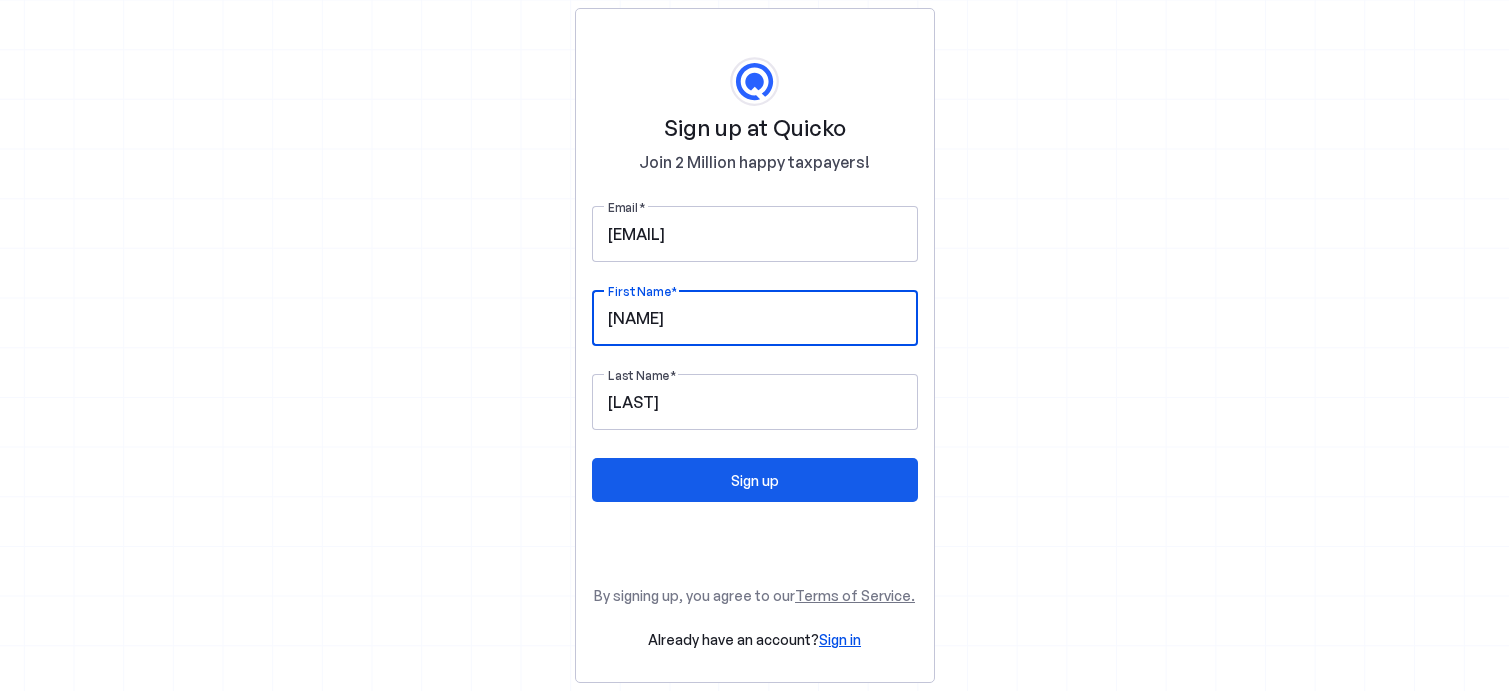click on "Sign up" at bounding box center [755, 480] 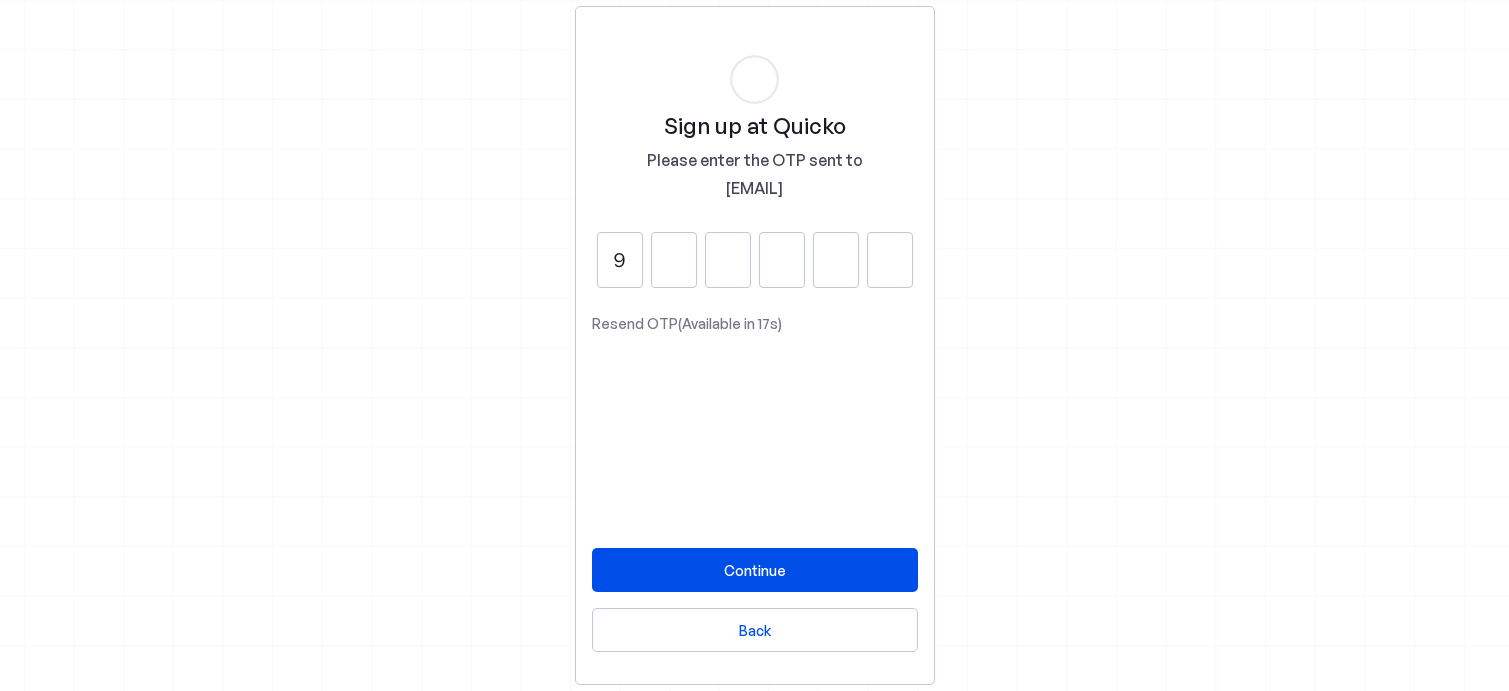 type on "9" 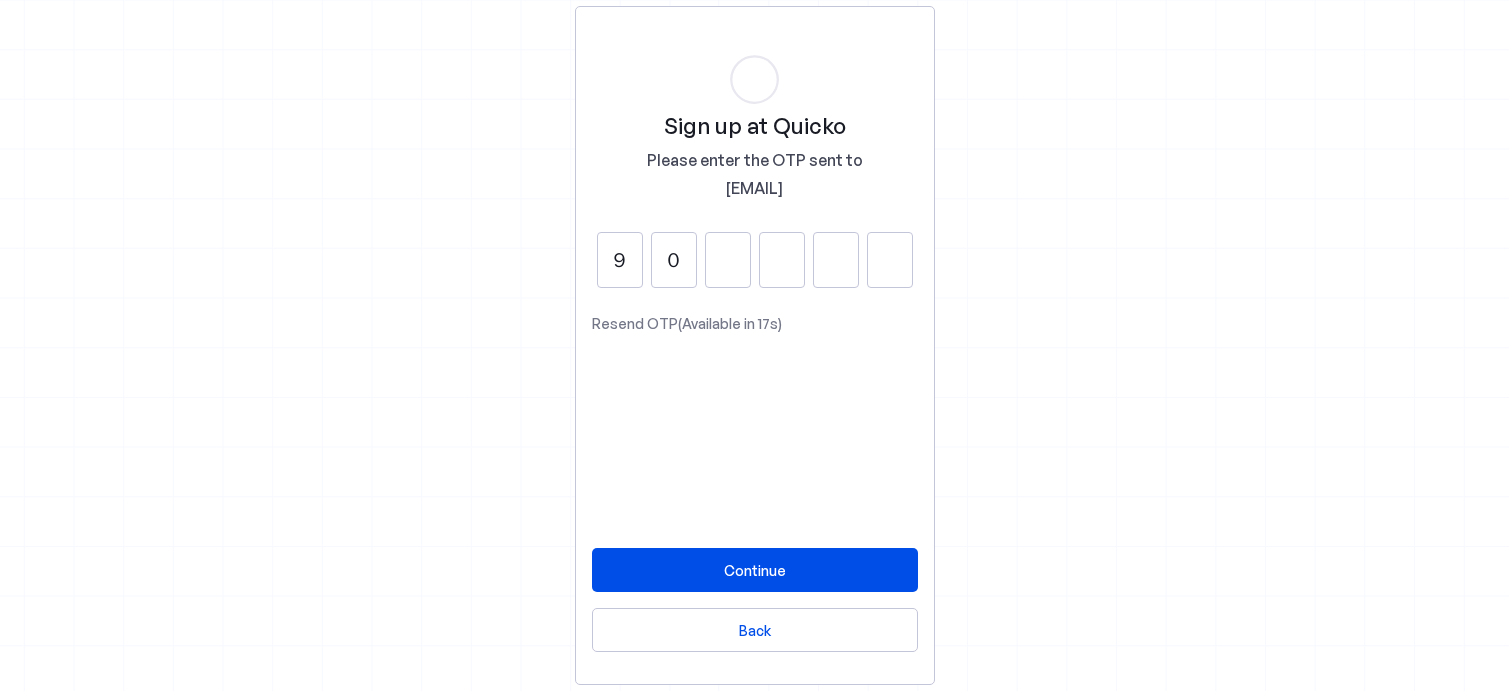 type on "0" 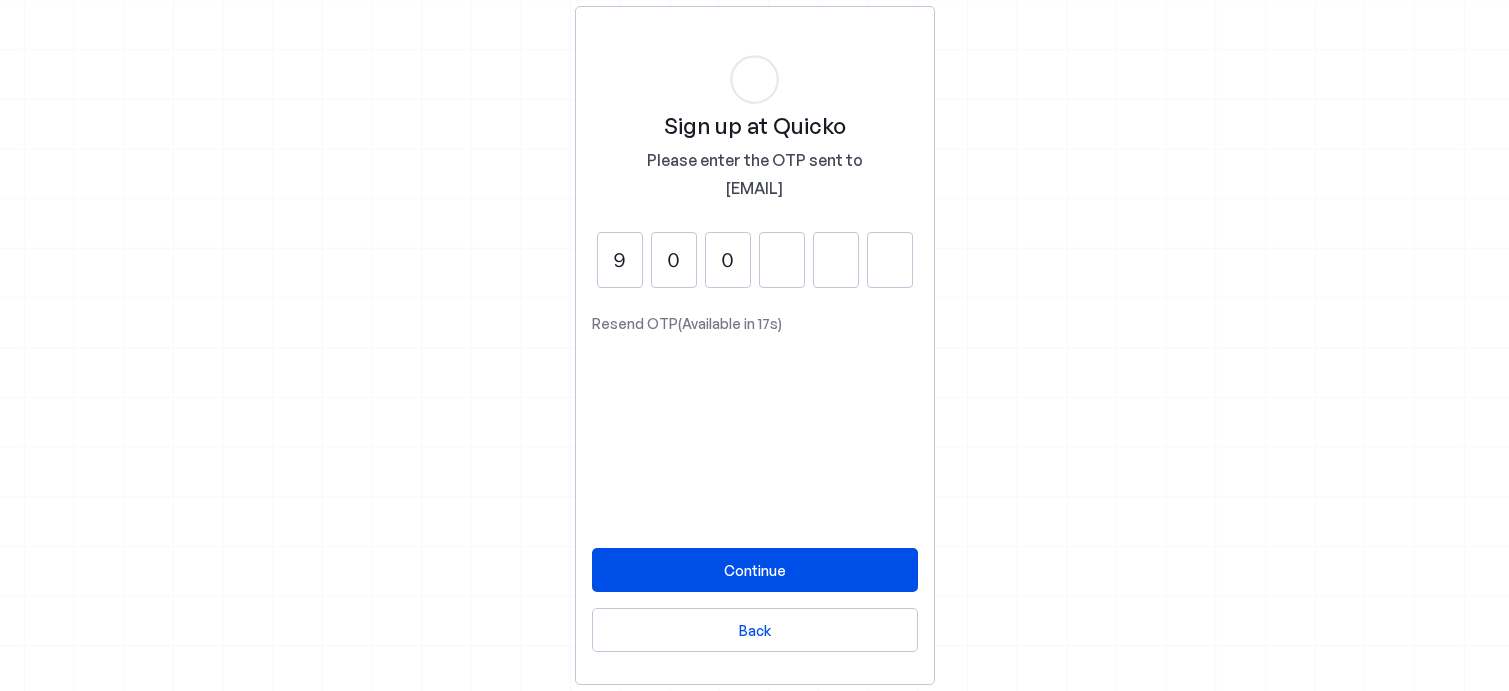type on "0" 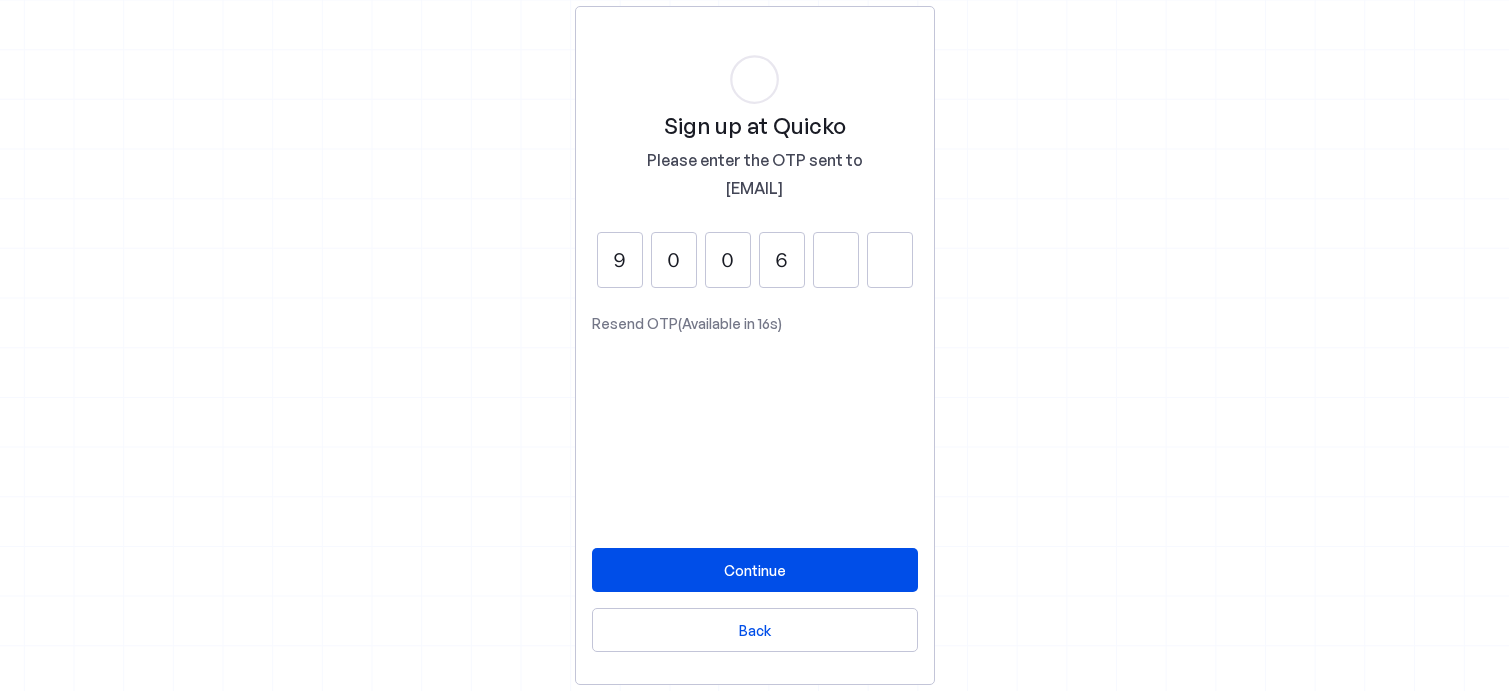 type on "6" 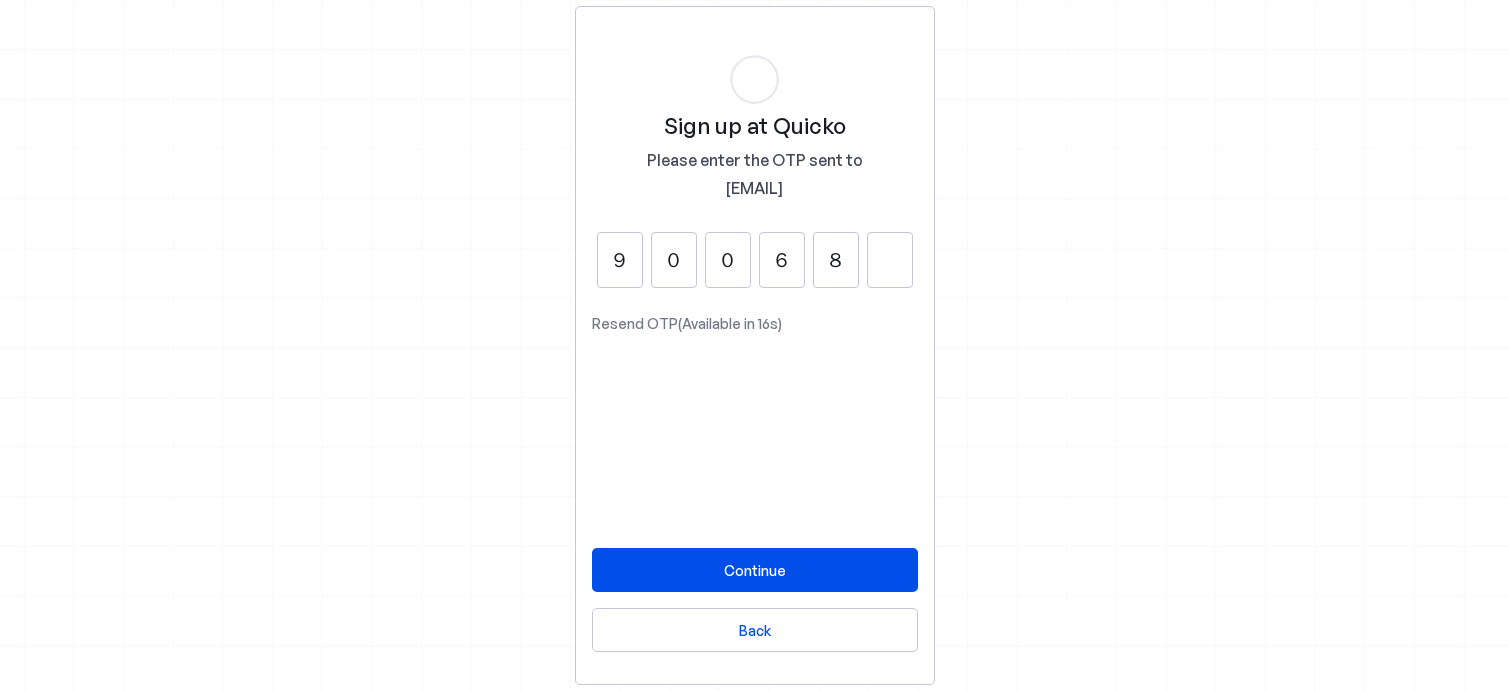 type on "8" 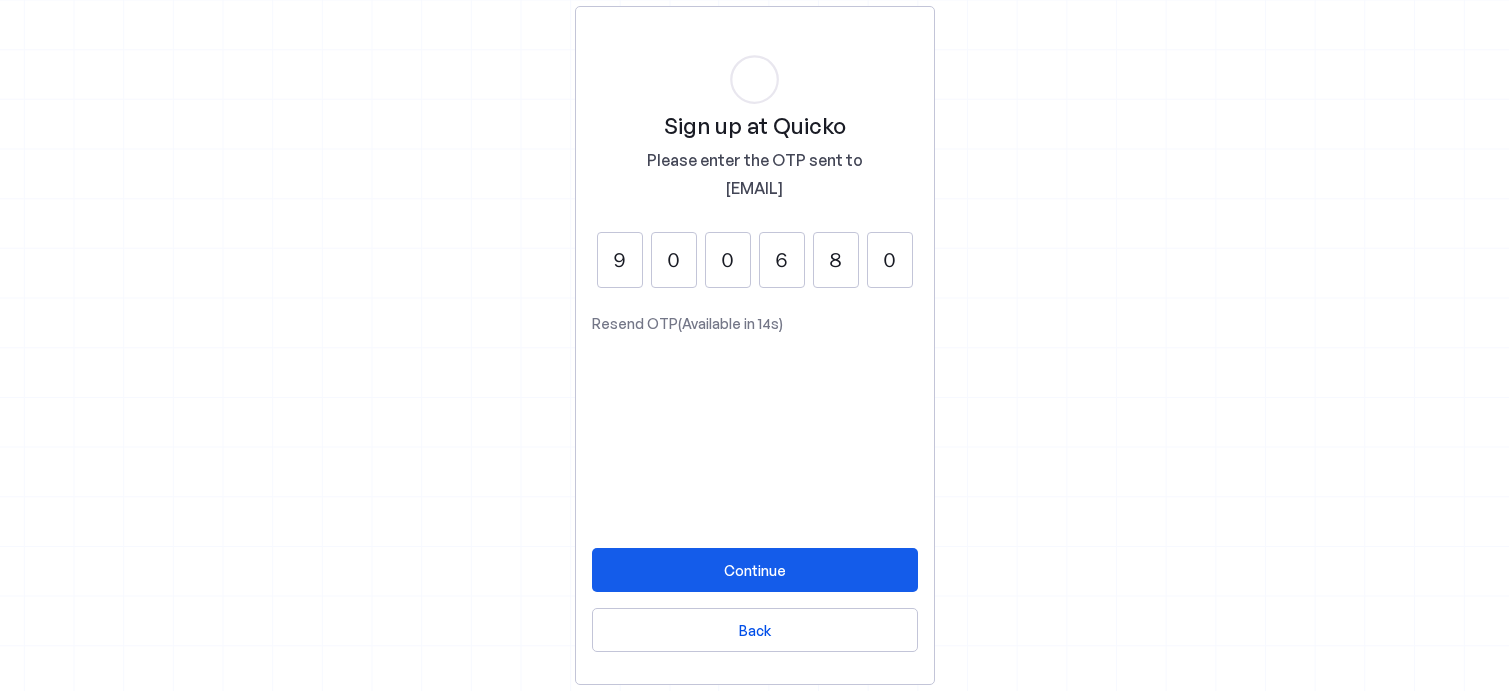 type on "0" 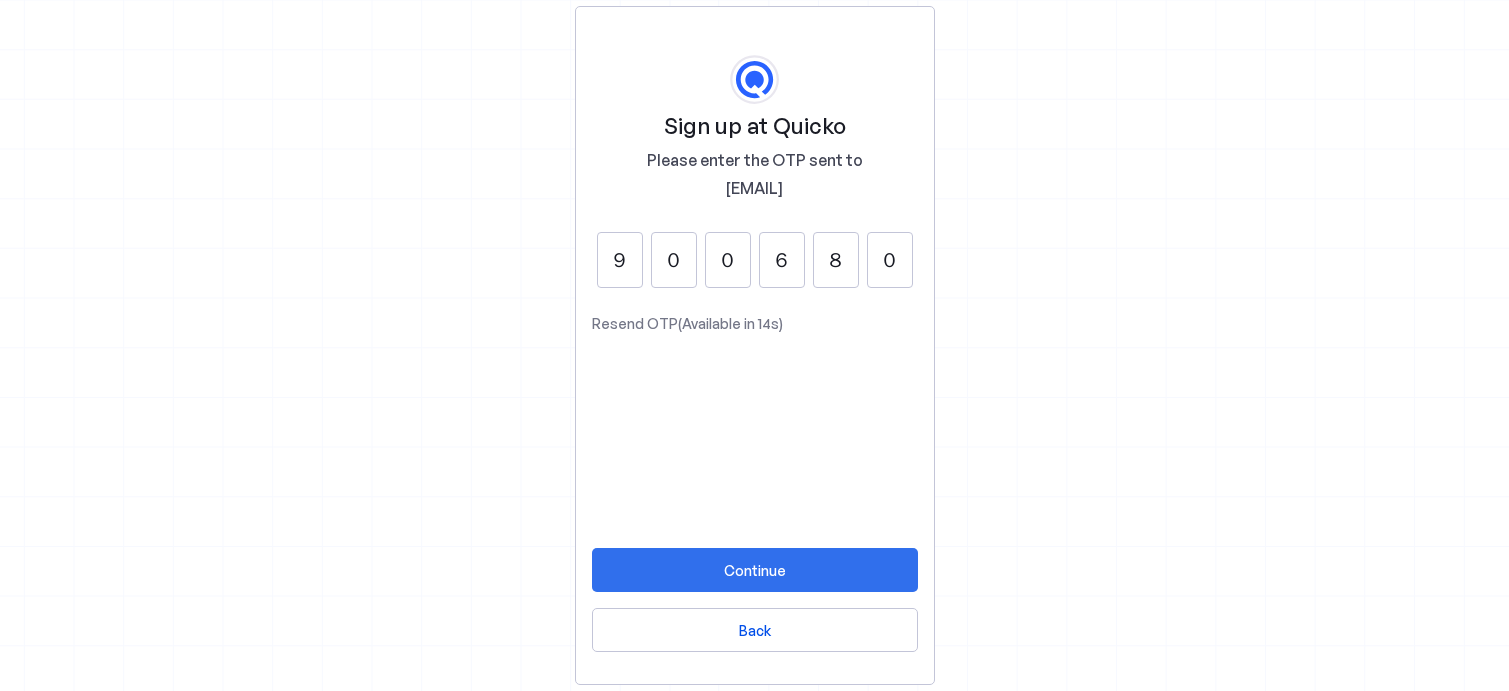 click at bounding box center (755, 570) 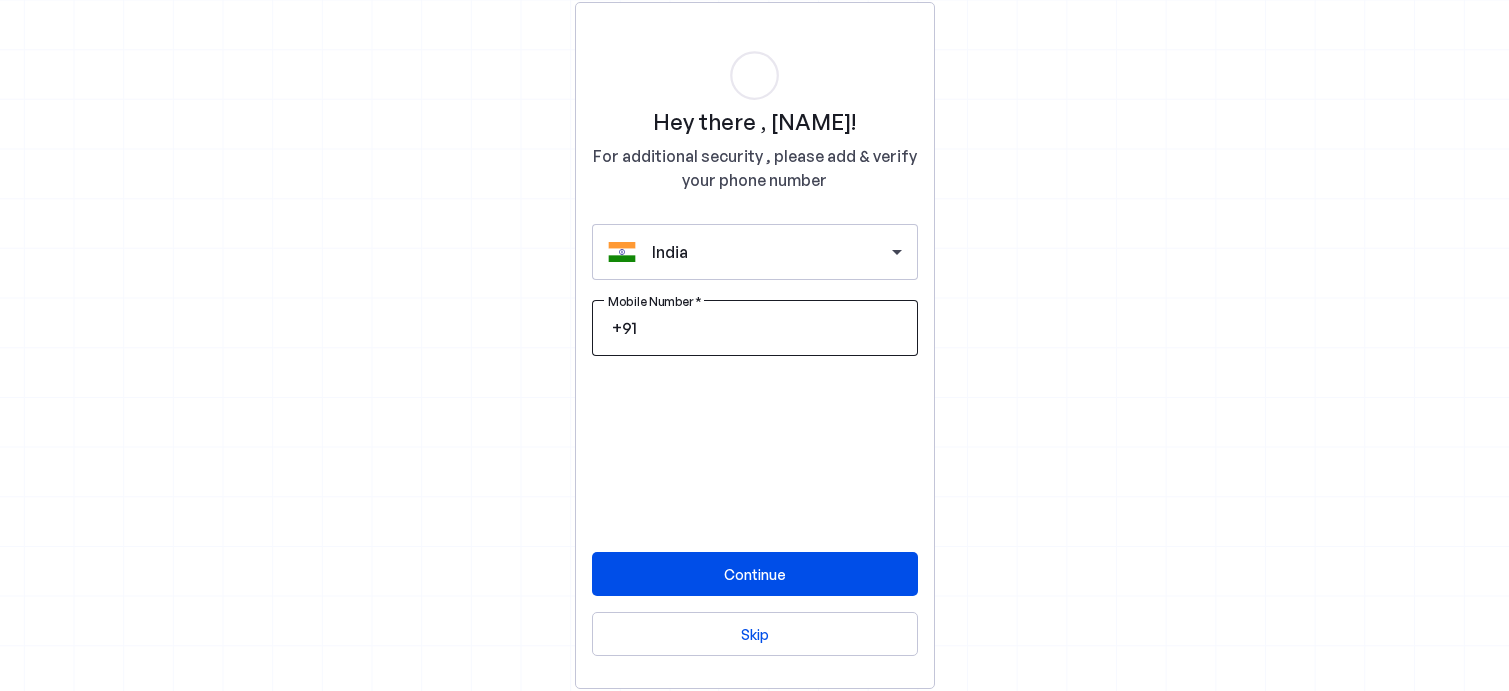 click on "Mobile Number" at bounding box center [771, 328] 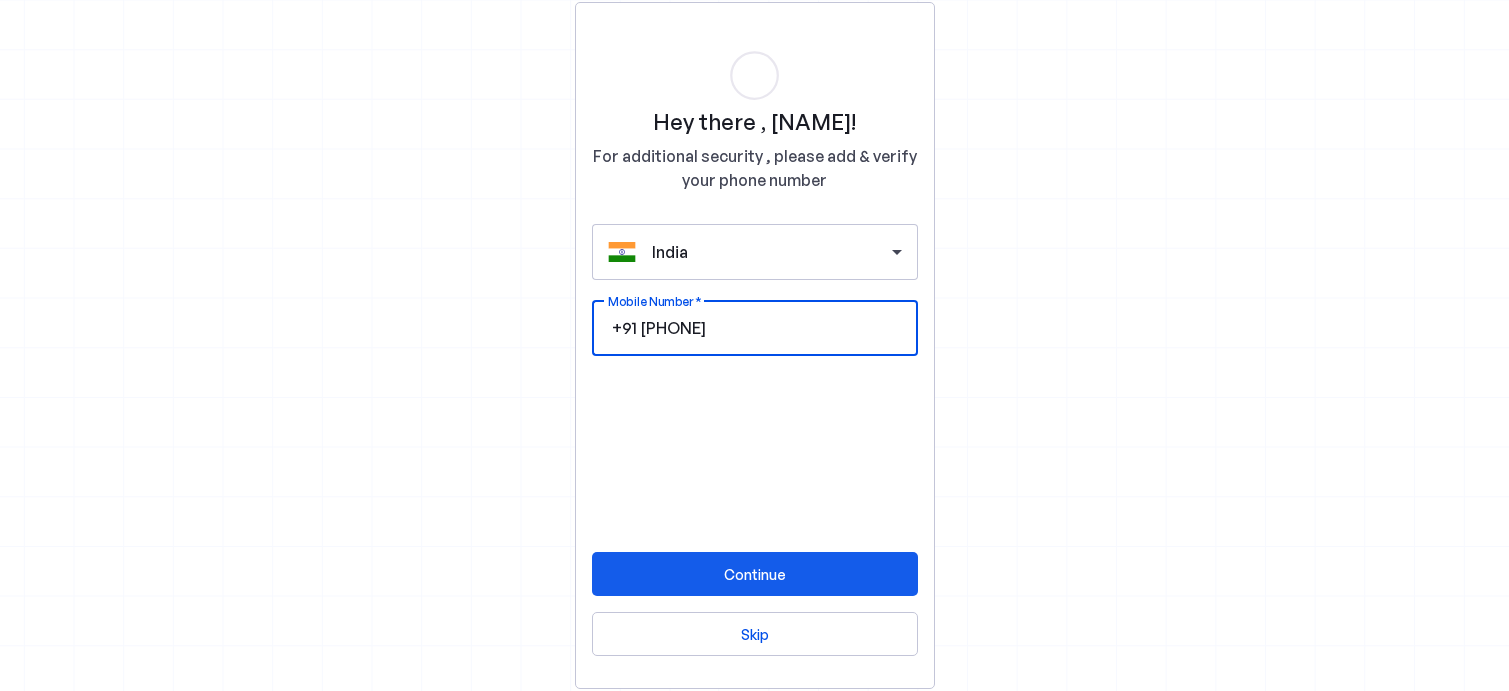 type on "7017386532" 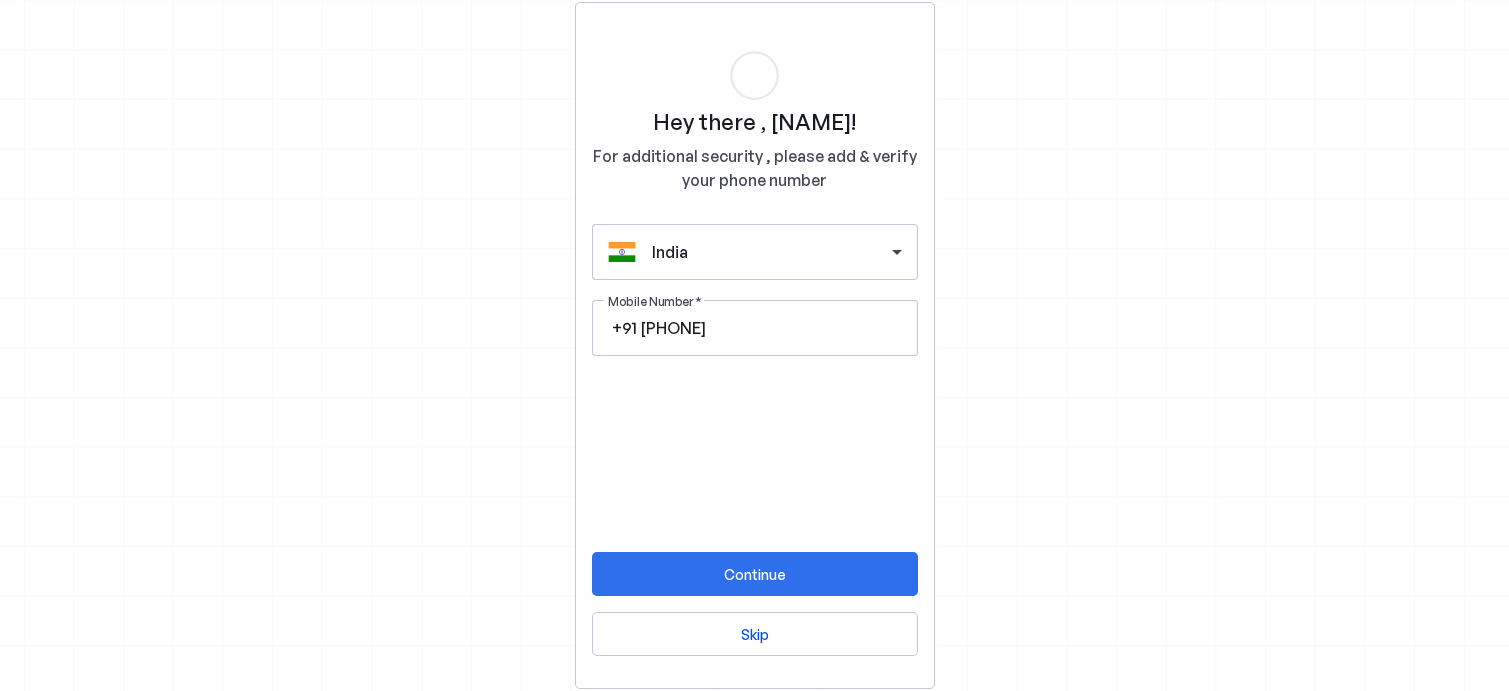click on "Continue" at bounding box center (755, 574) 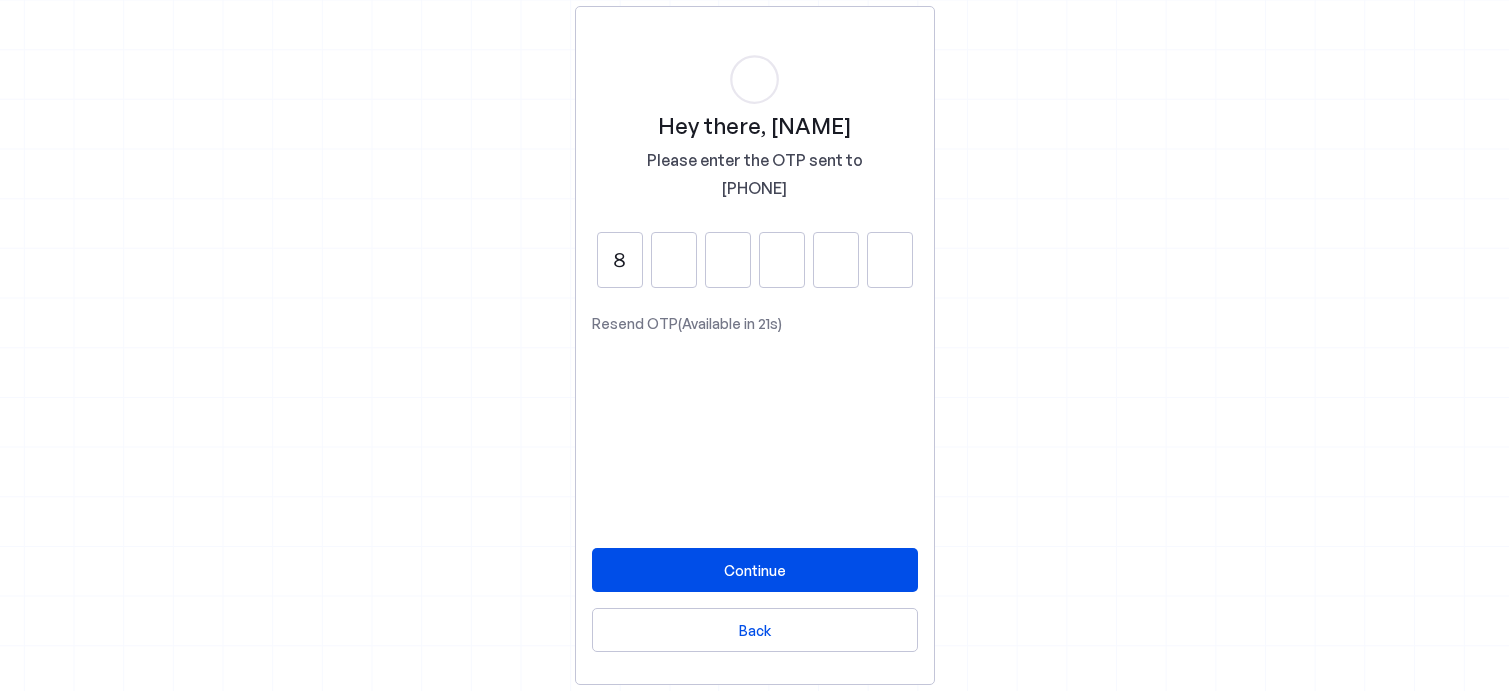type on "8" 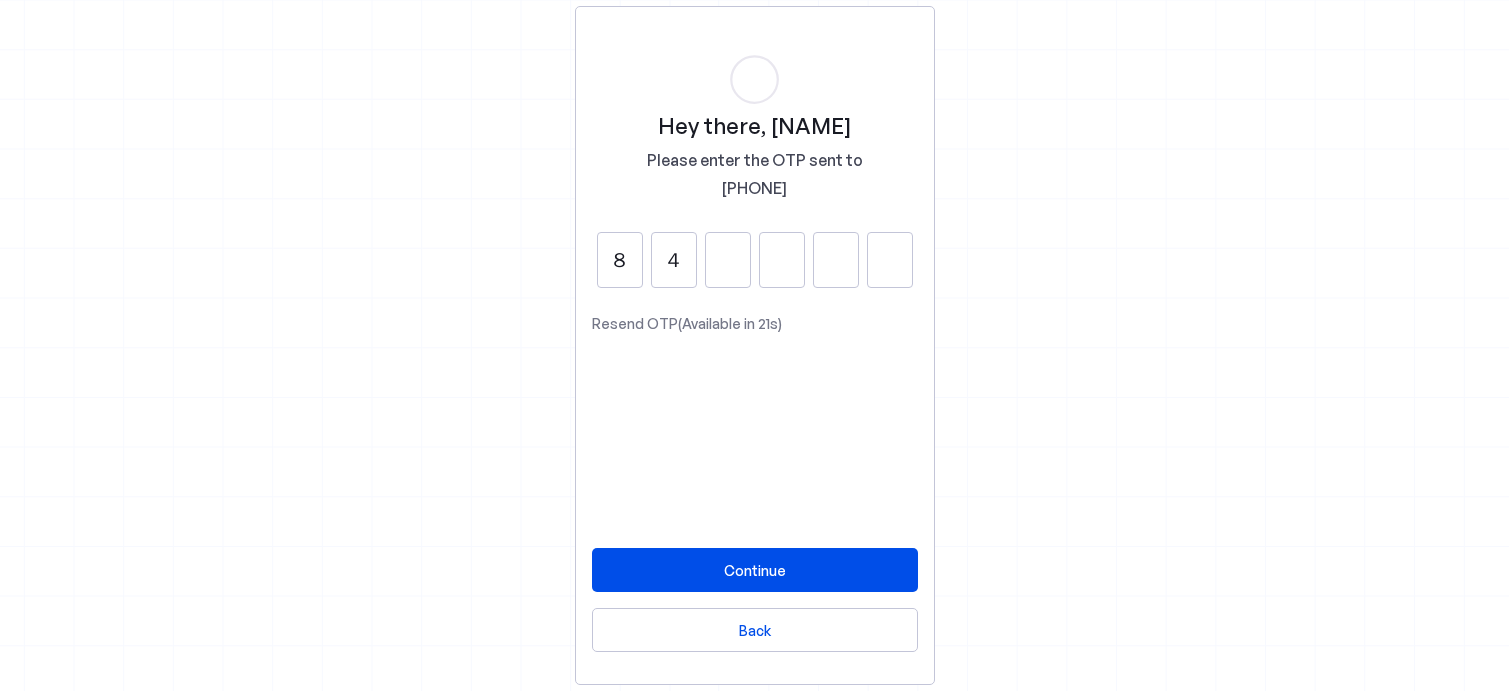 type on "4" 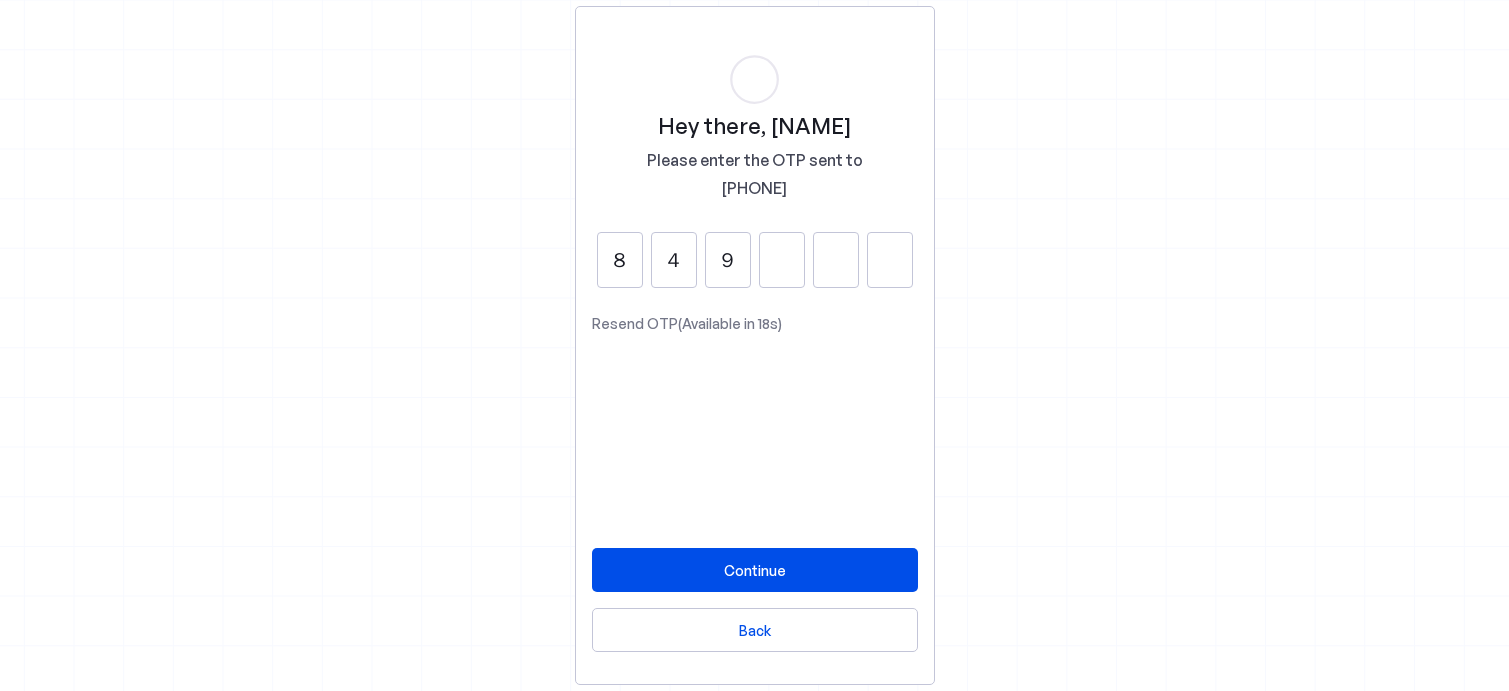 type on "9" 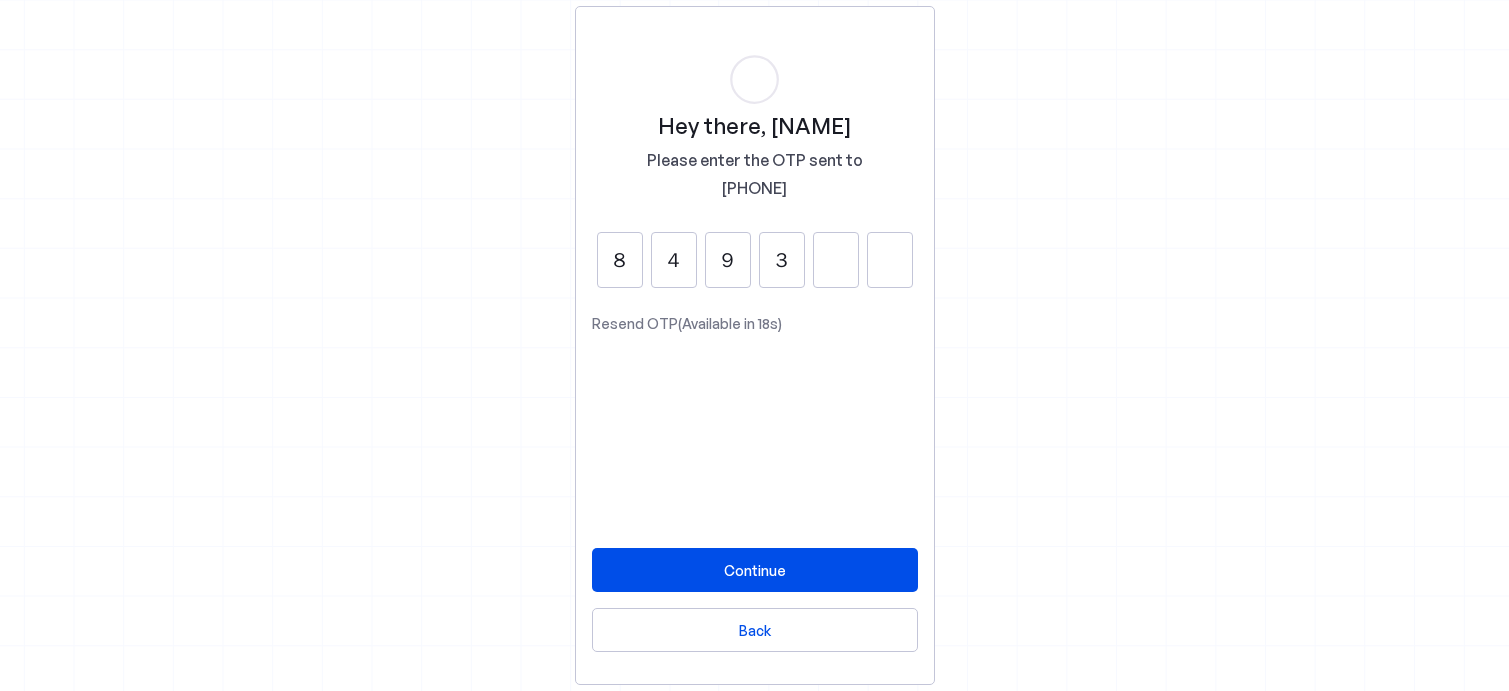 type on "3" 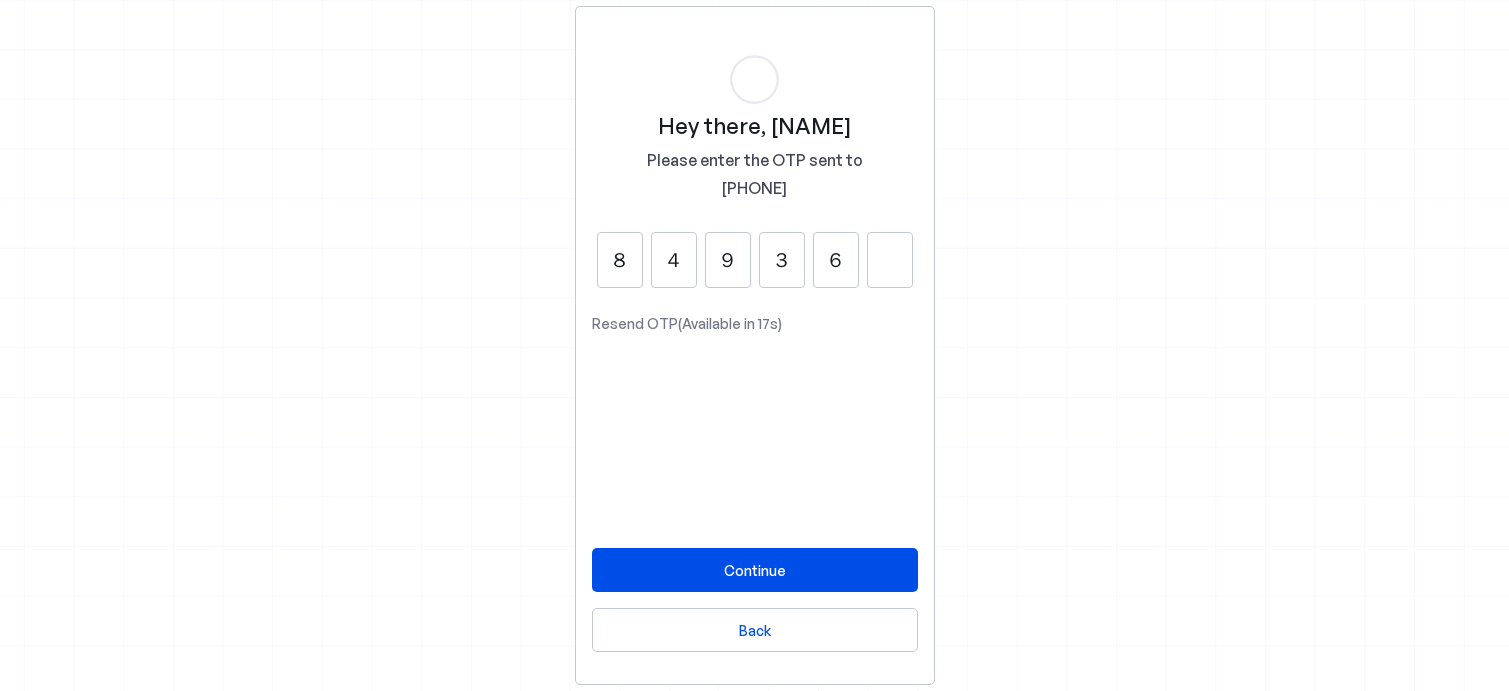 type on "6" 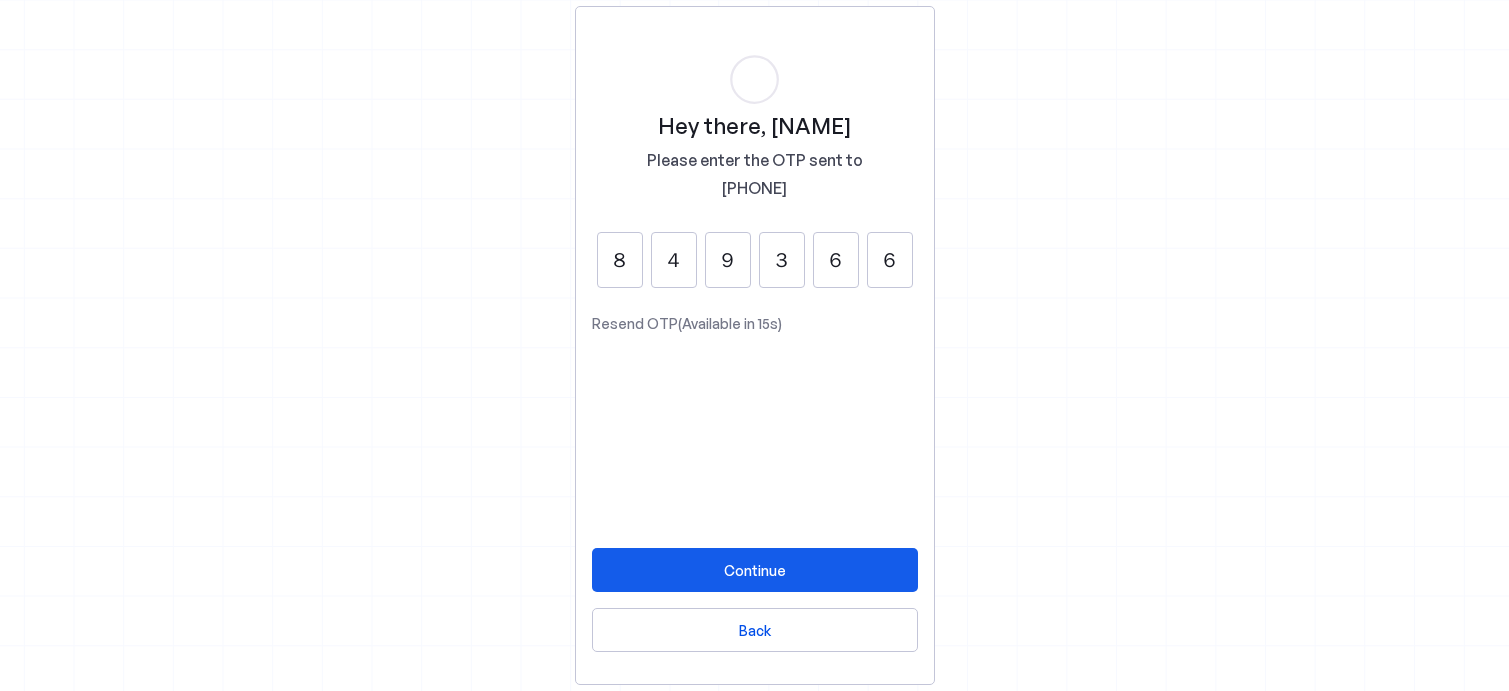 type on "6" 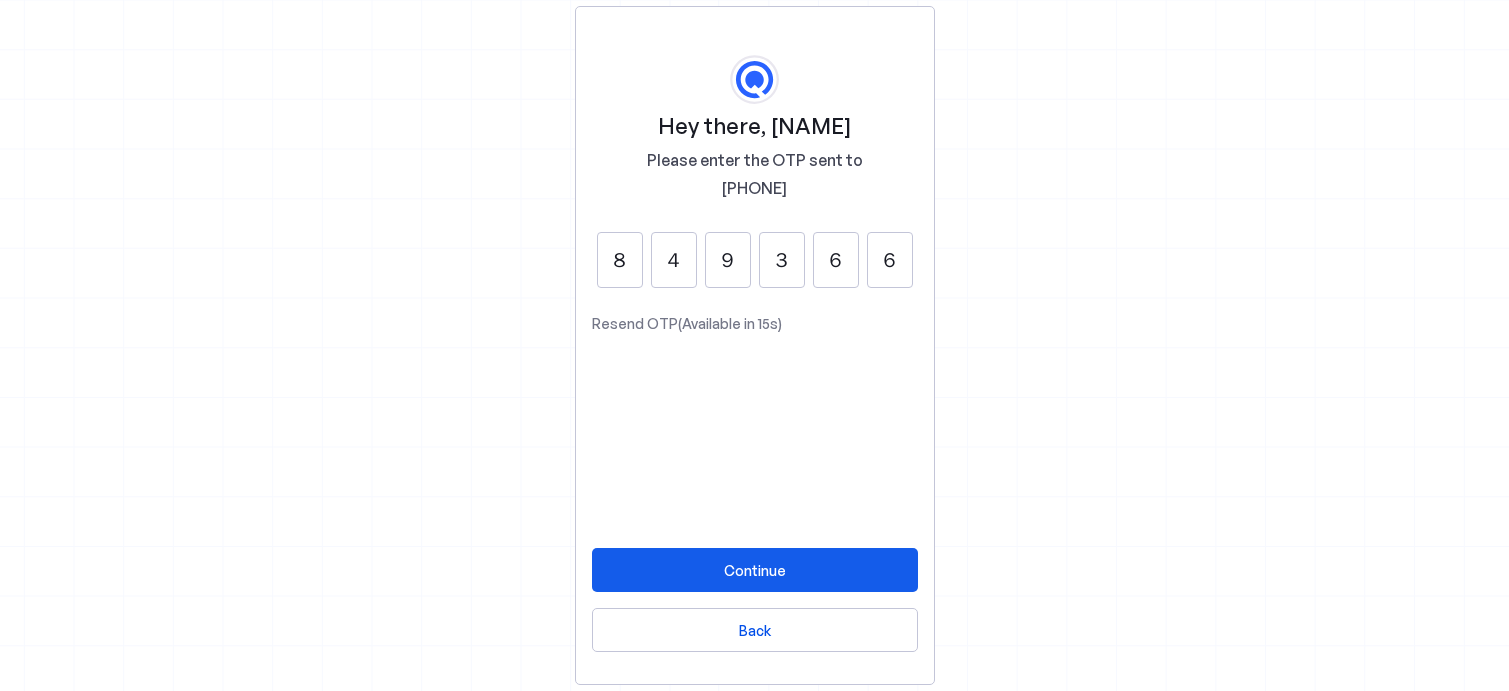 click at bounding box center (755, 570) 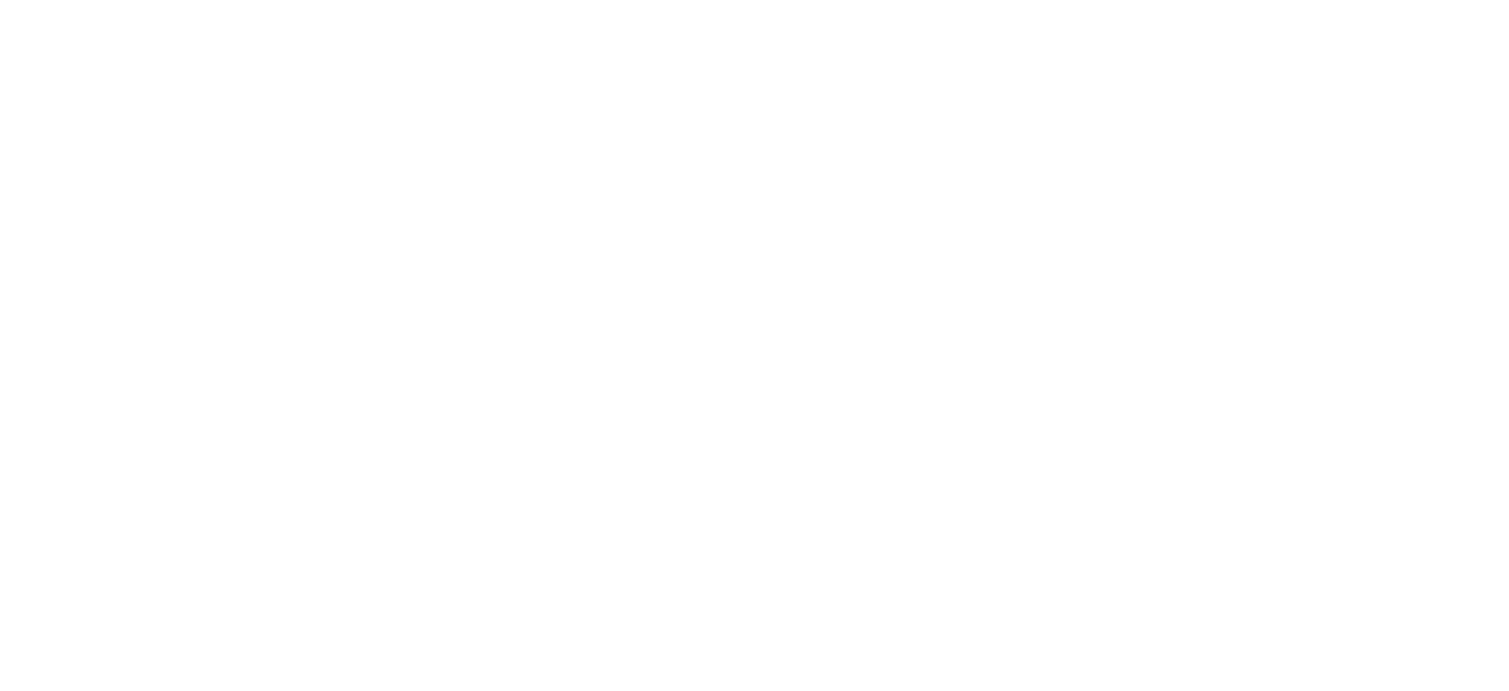 scroll, scrollTop: 0, scrollLeft: 0, axis: both 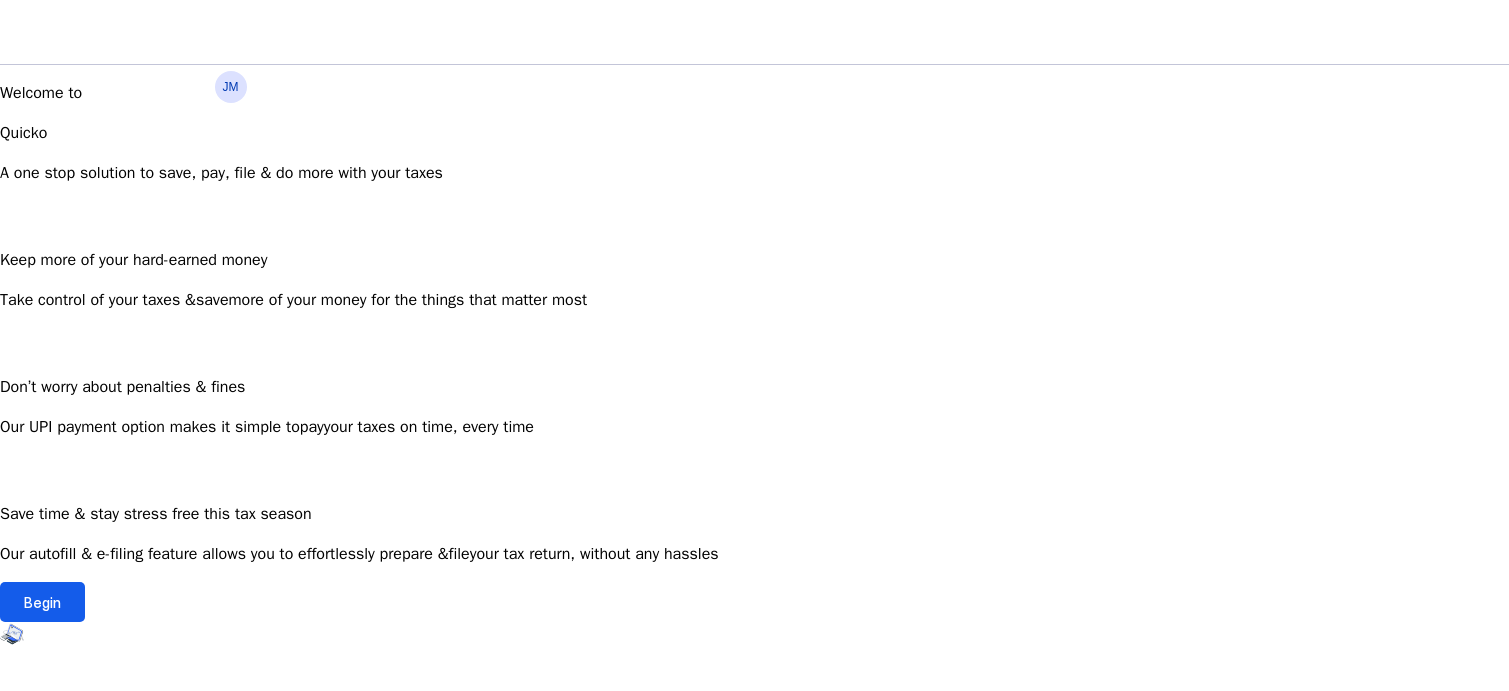 click on "Begin" at bounding box center [42, 602] 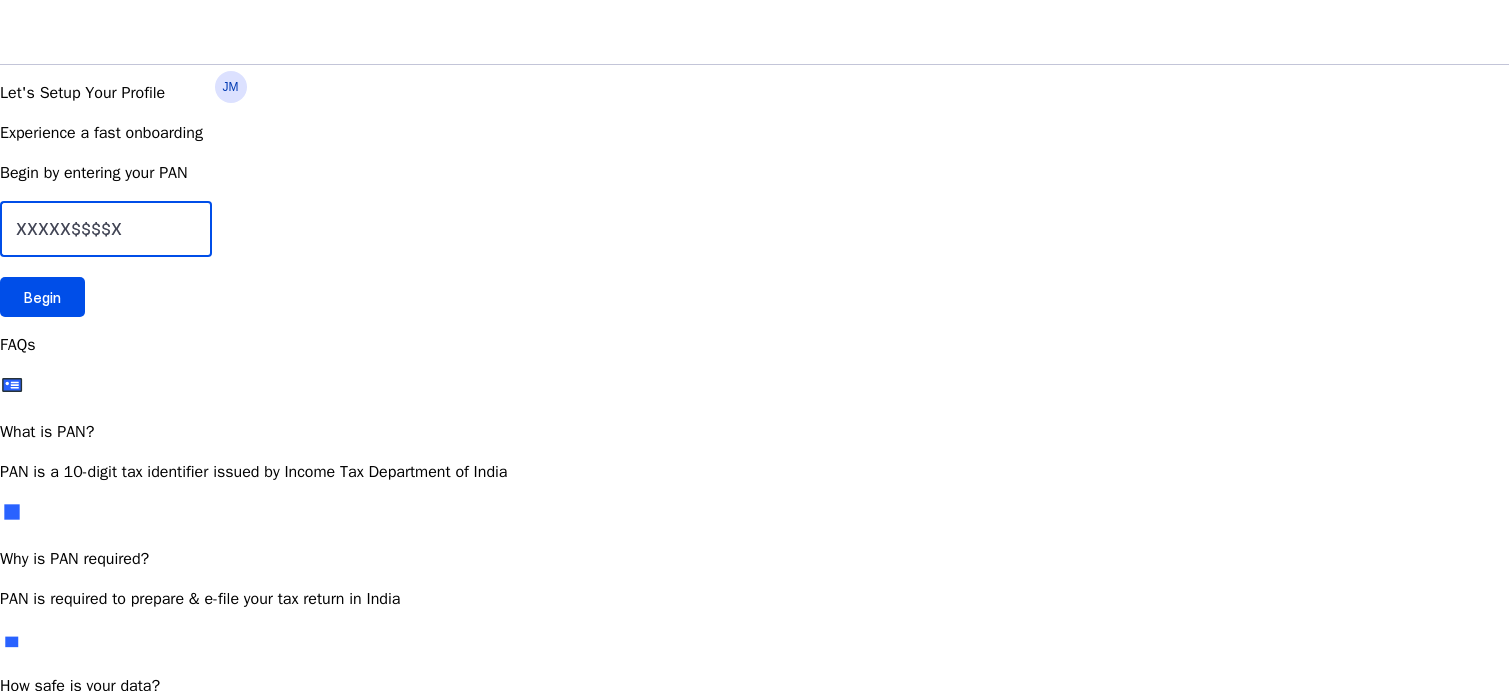 click at bounding box center [106, 229] 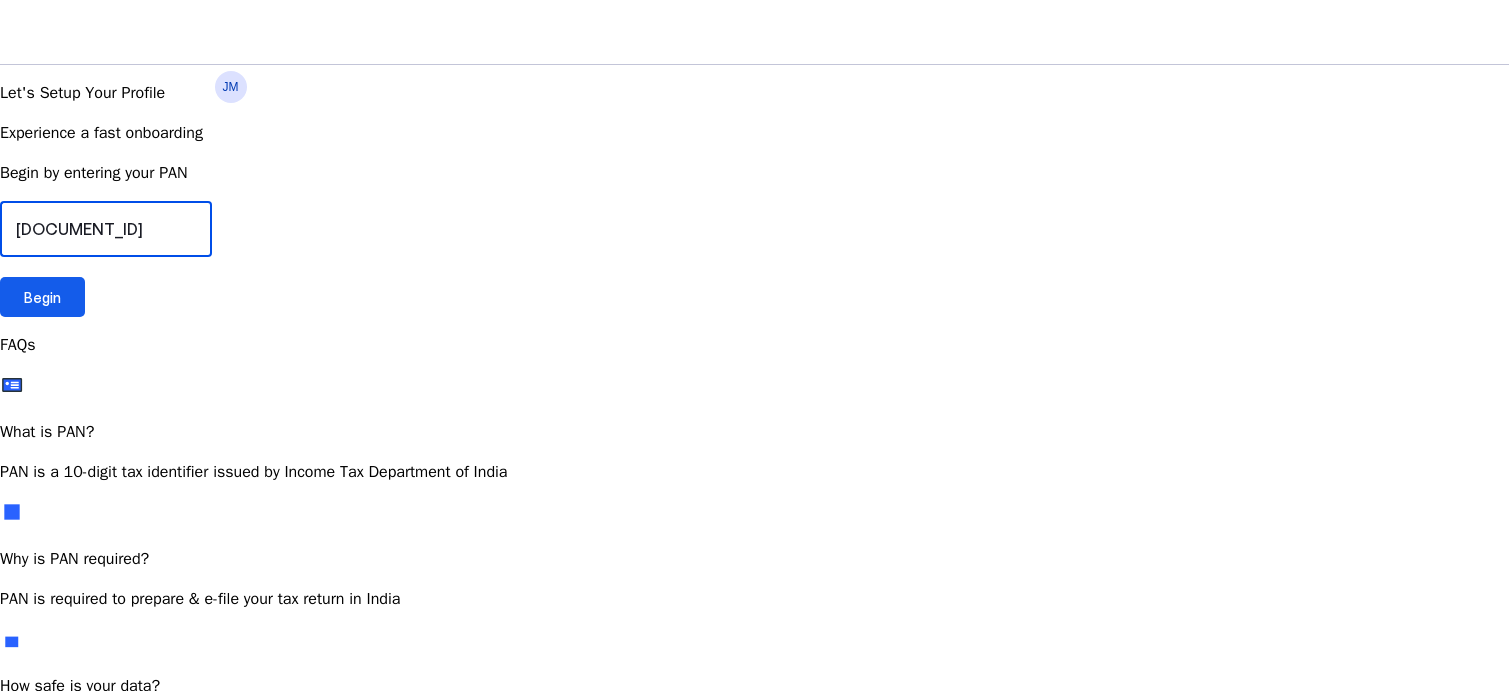 type on "[DOCUMENT_ID]" 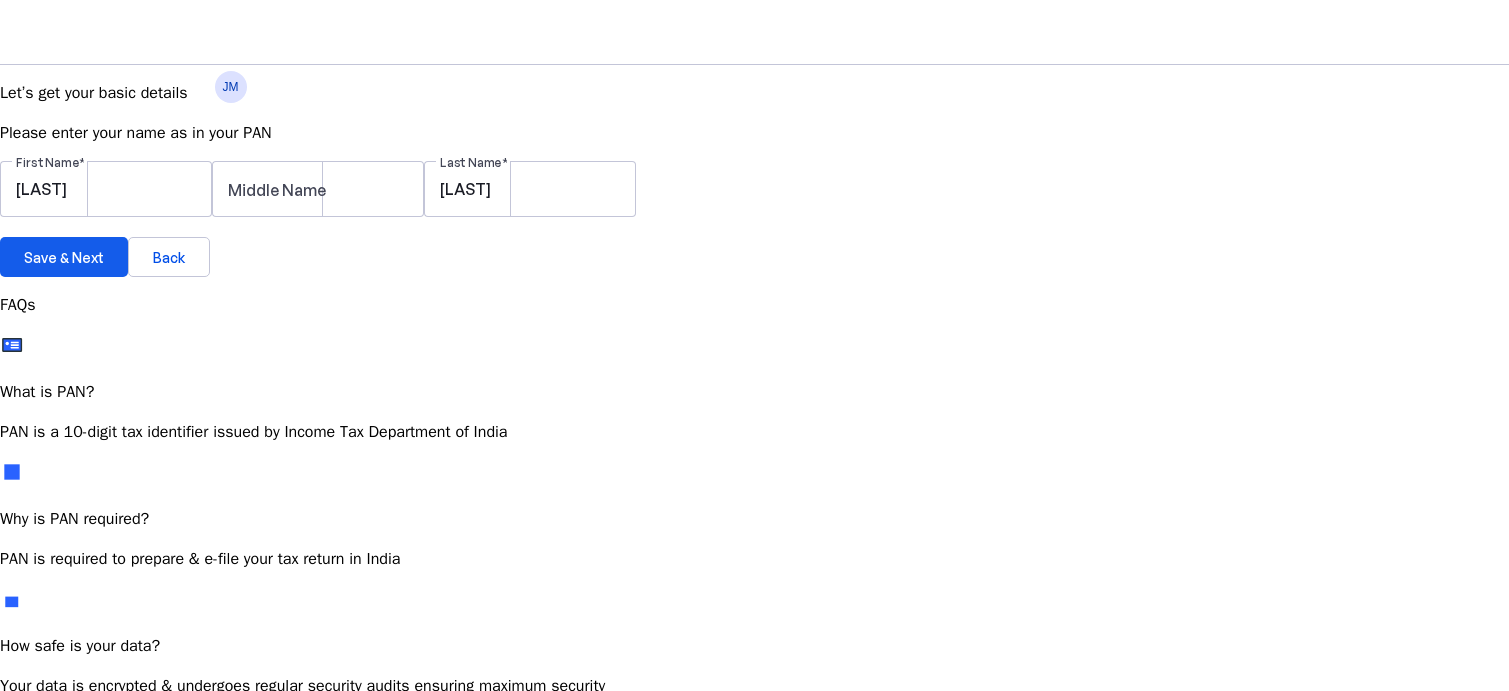 click on "Save & Next" at bounding box center (64, 257) 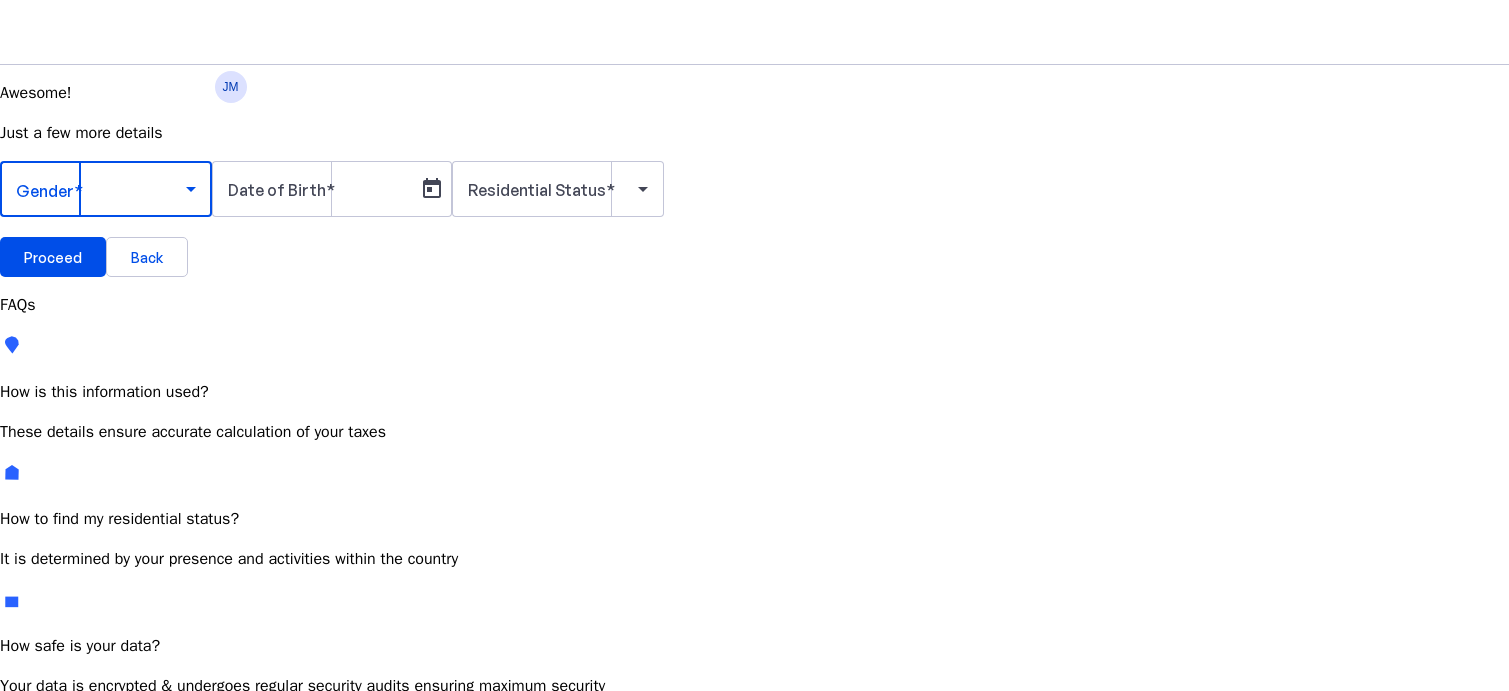click at bounding box center (101, 189) 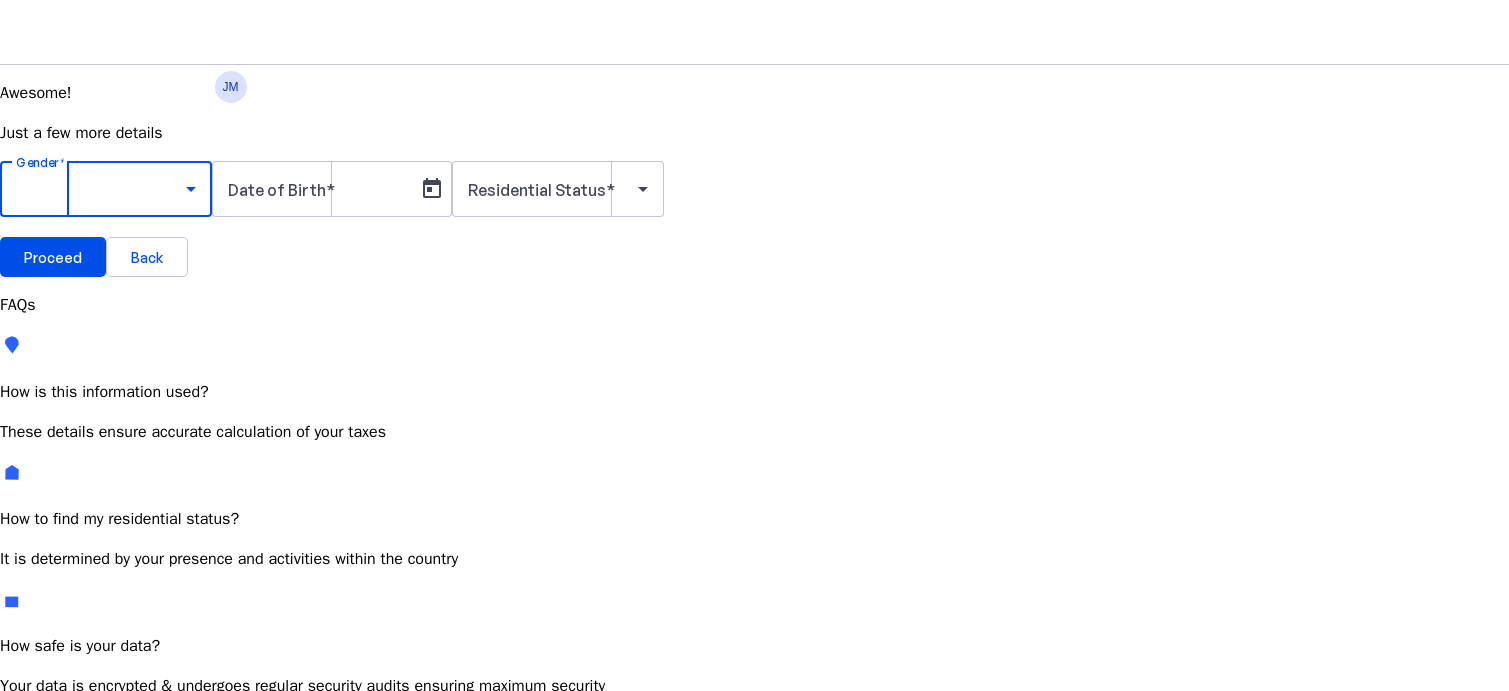 click on "Male" at bounding box center [154, 746] 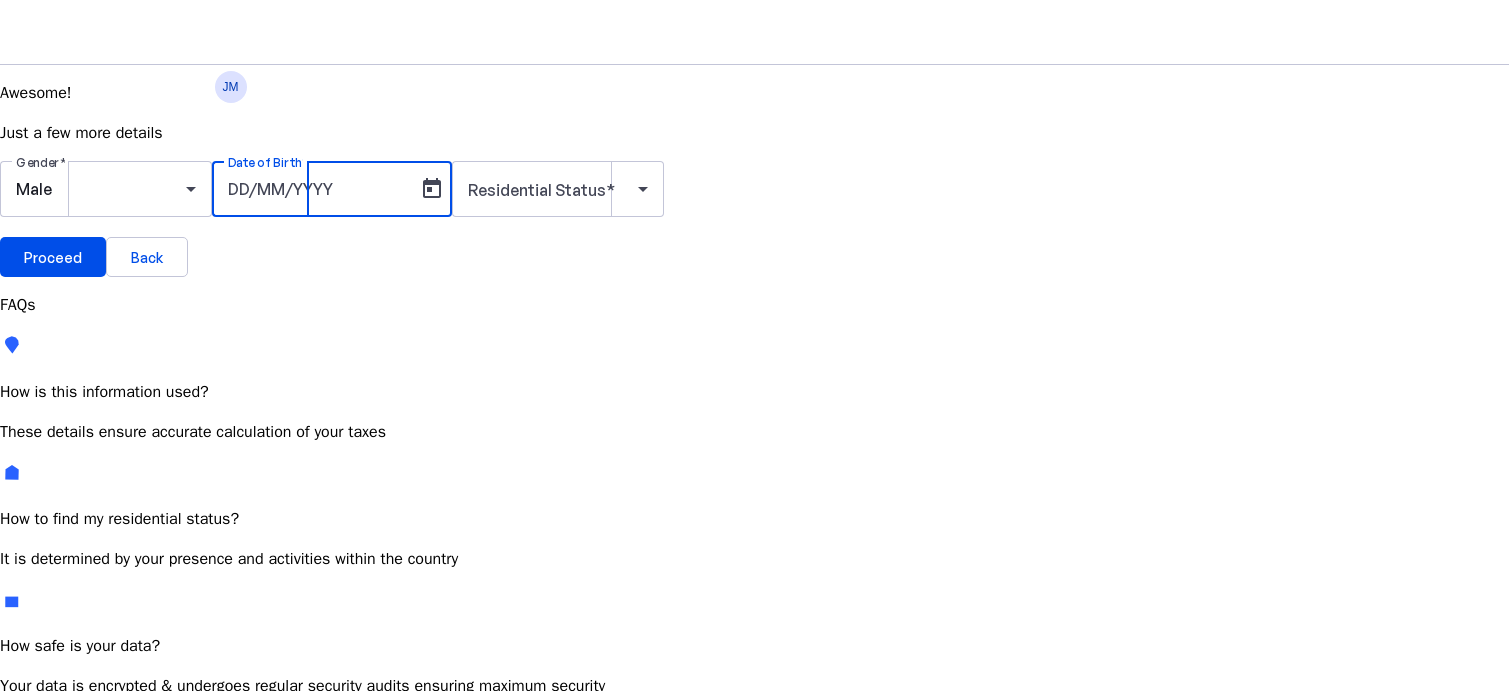 click on "Date of Birth" at bounding box center (318, 189) 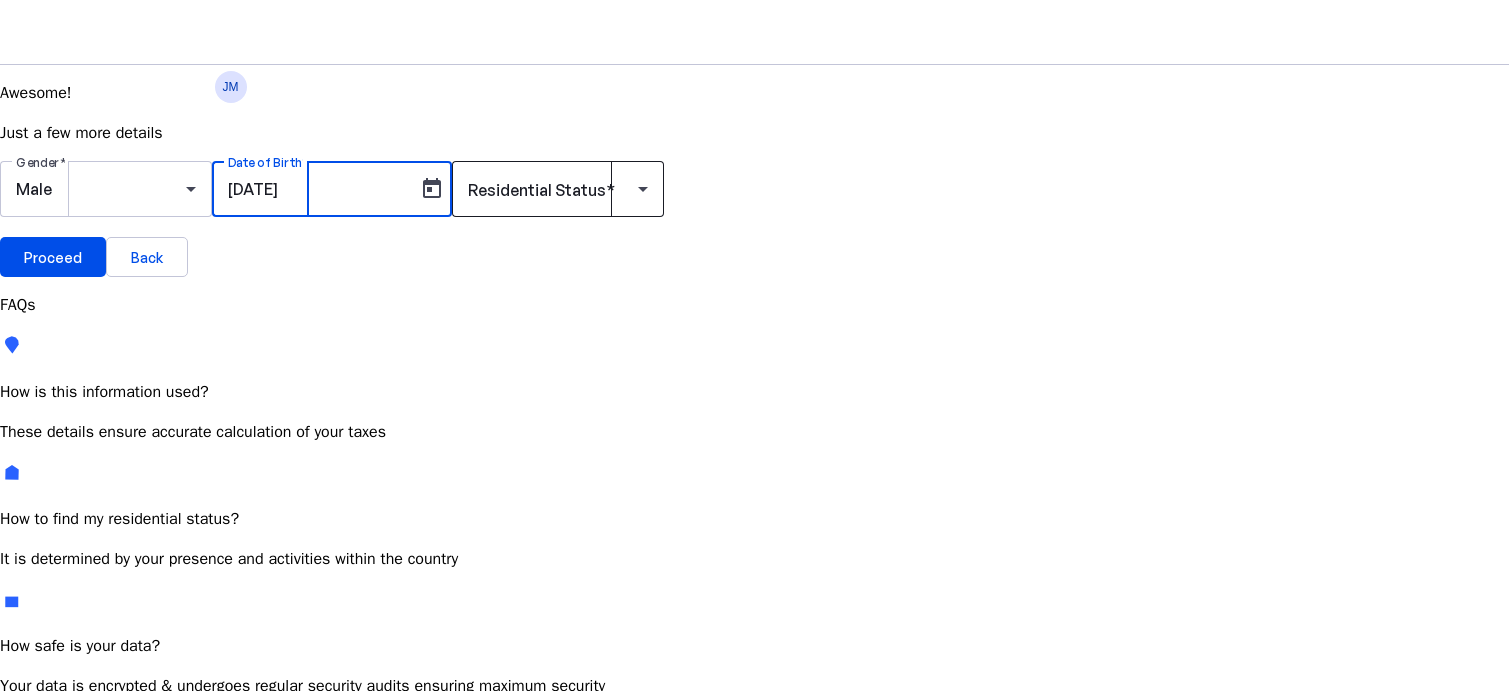 type on "[DATE]" 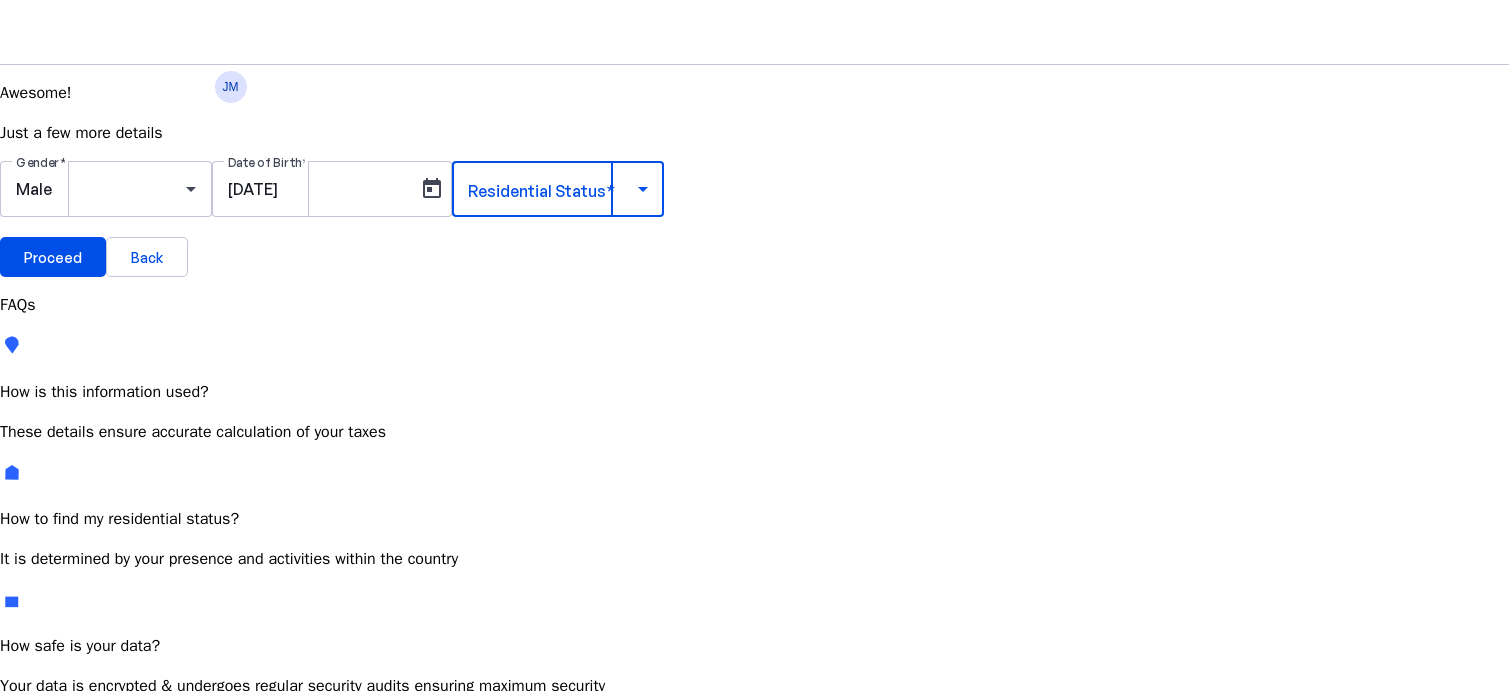 click at bounding box center [553, 189] 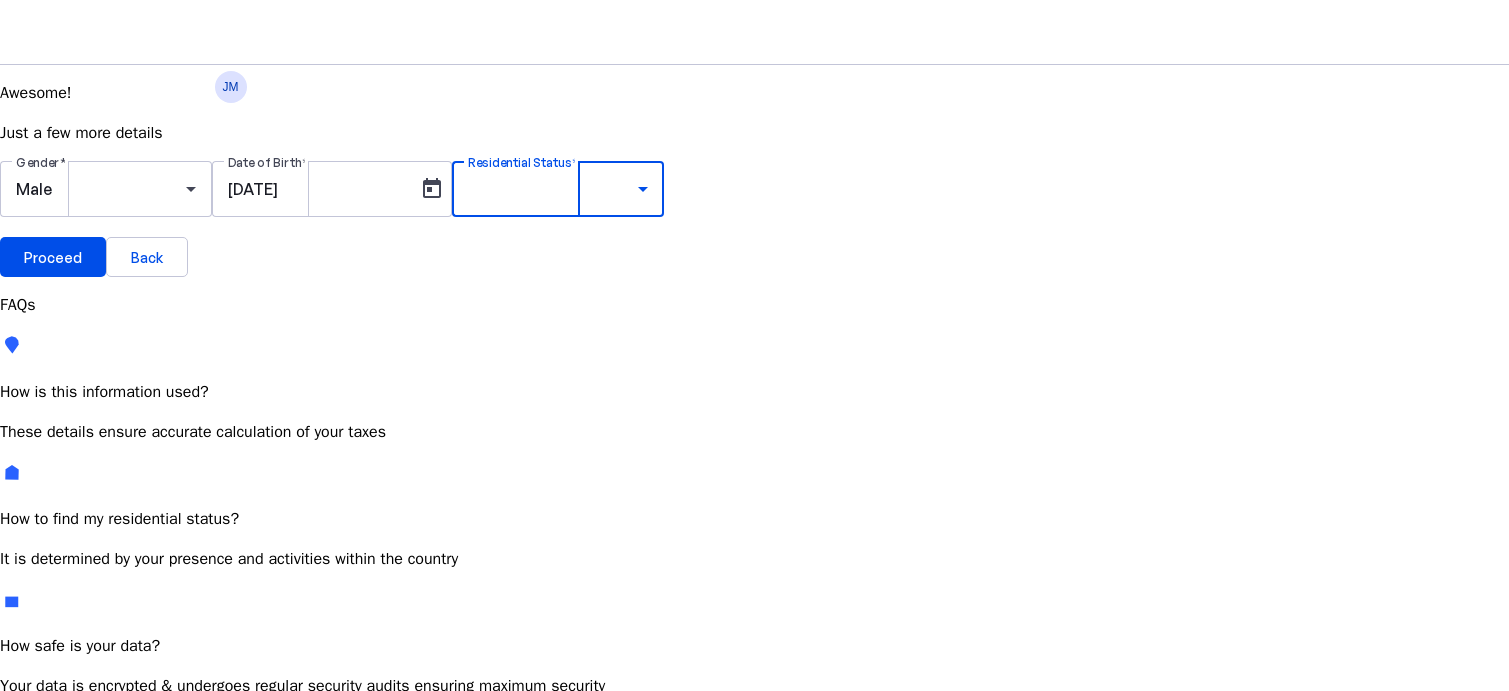 click on "Resident Most Common" at bounding box center (154, 766) 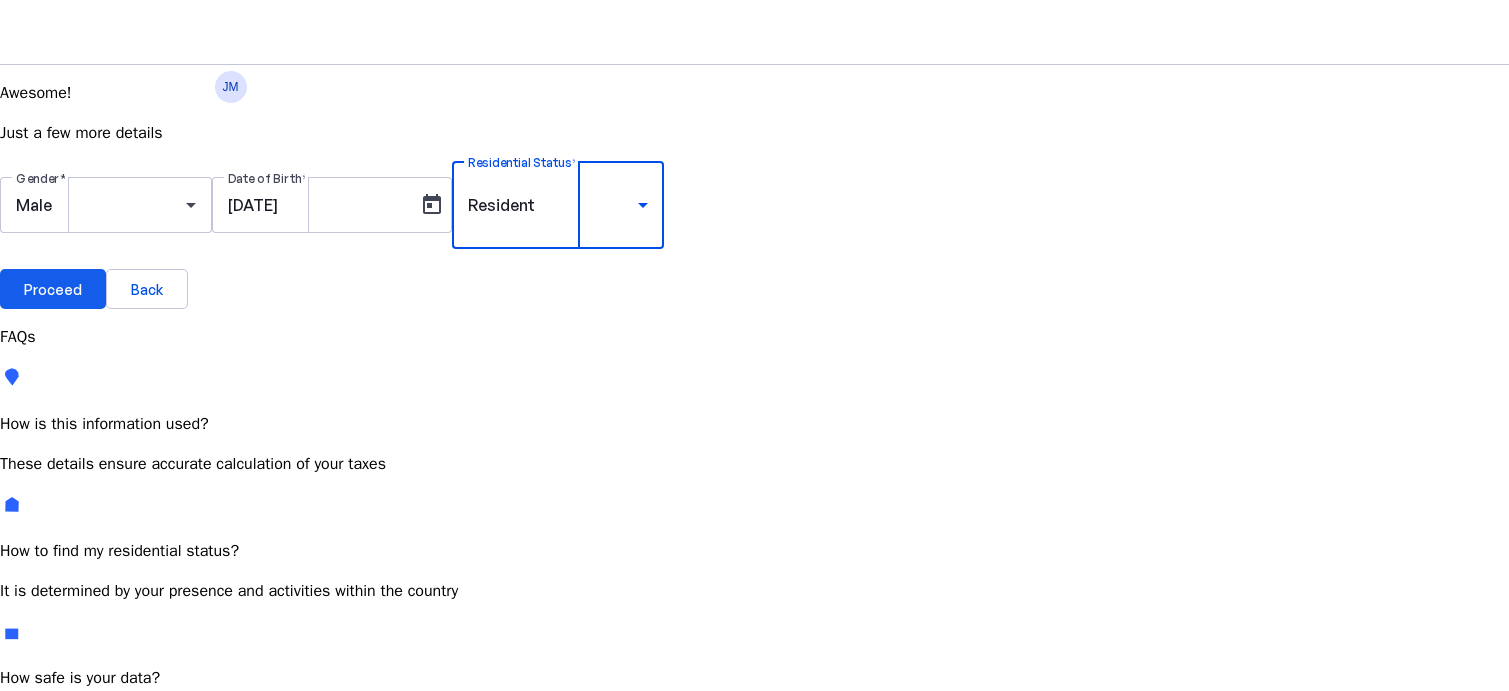 click on "Proceed" at bounding box center (53, 289) 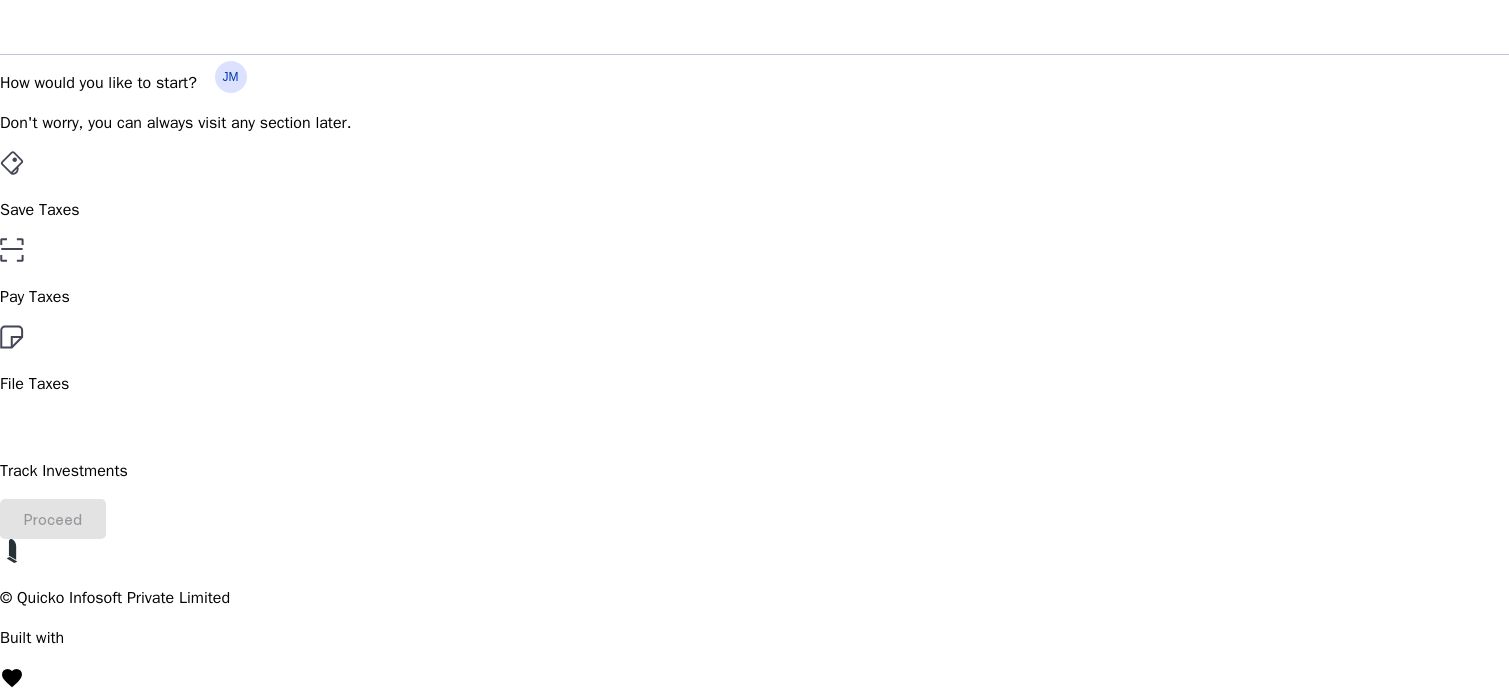 scroll, scrollTop: 0, scrollLeft: 0, axis: both 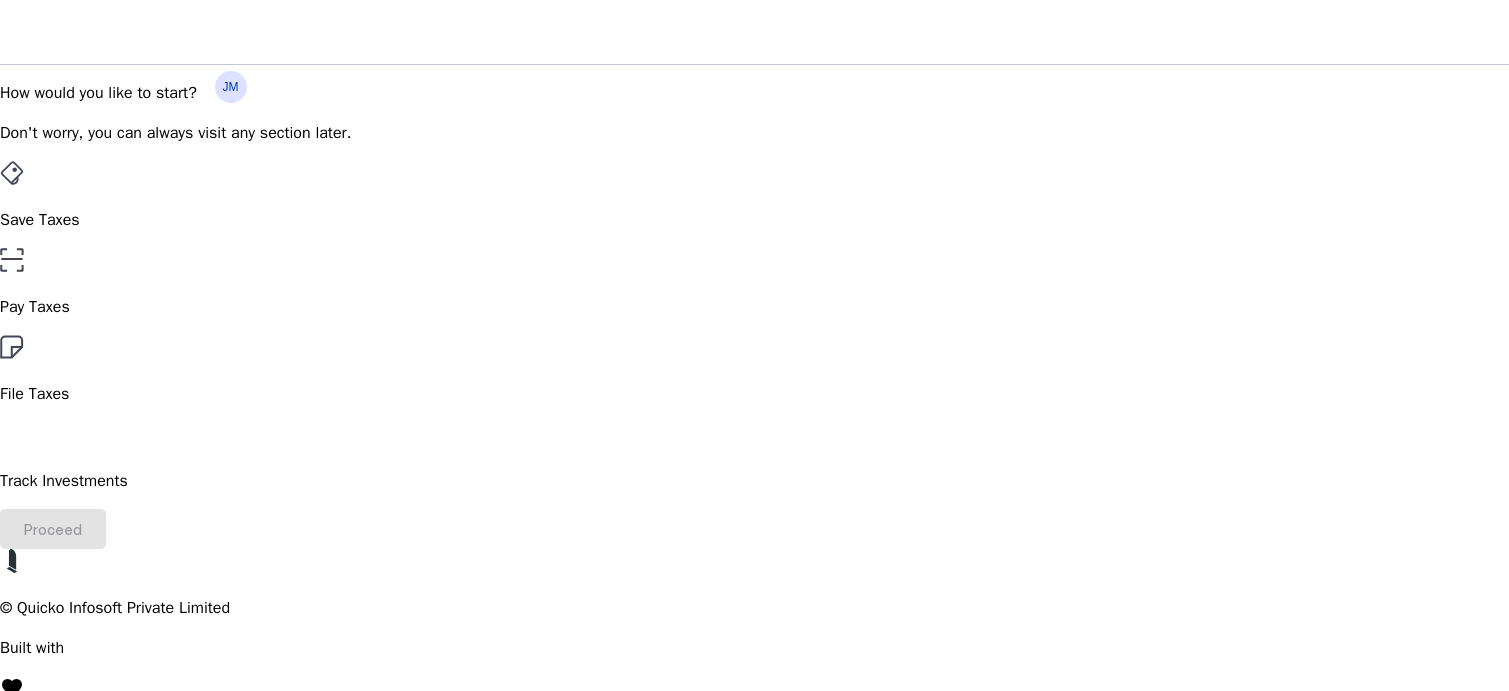 click on "Pay Taxes" at bounding box center (754, 220) 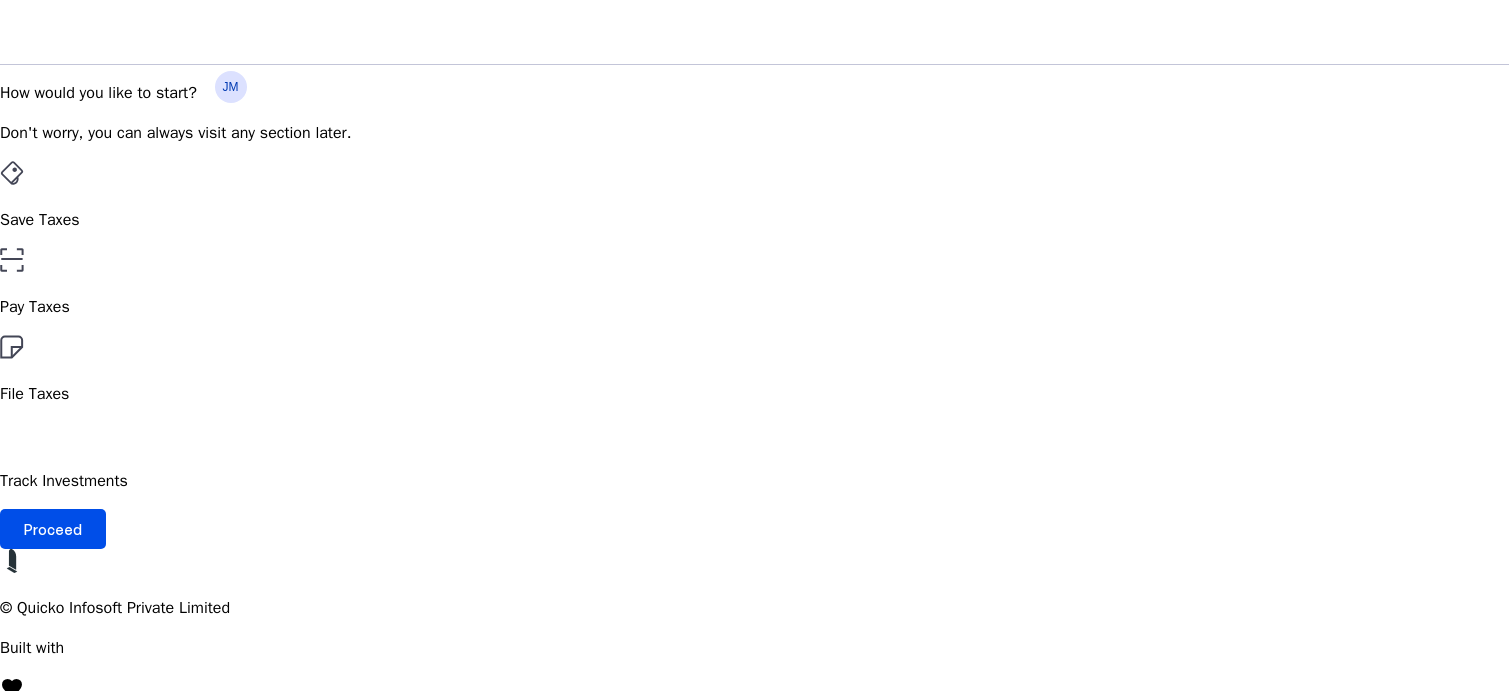 click on "File Taxes" at bounding box center (754, 370) 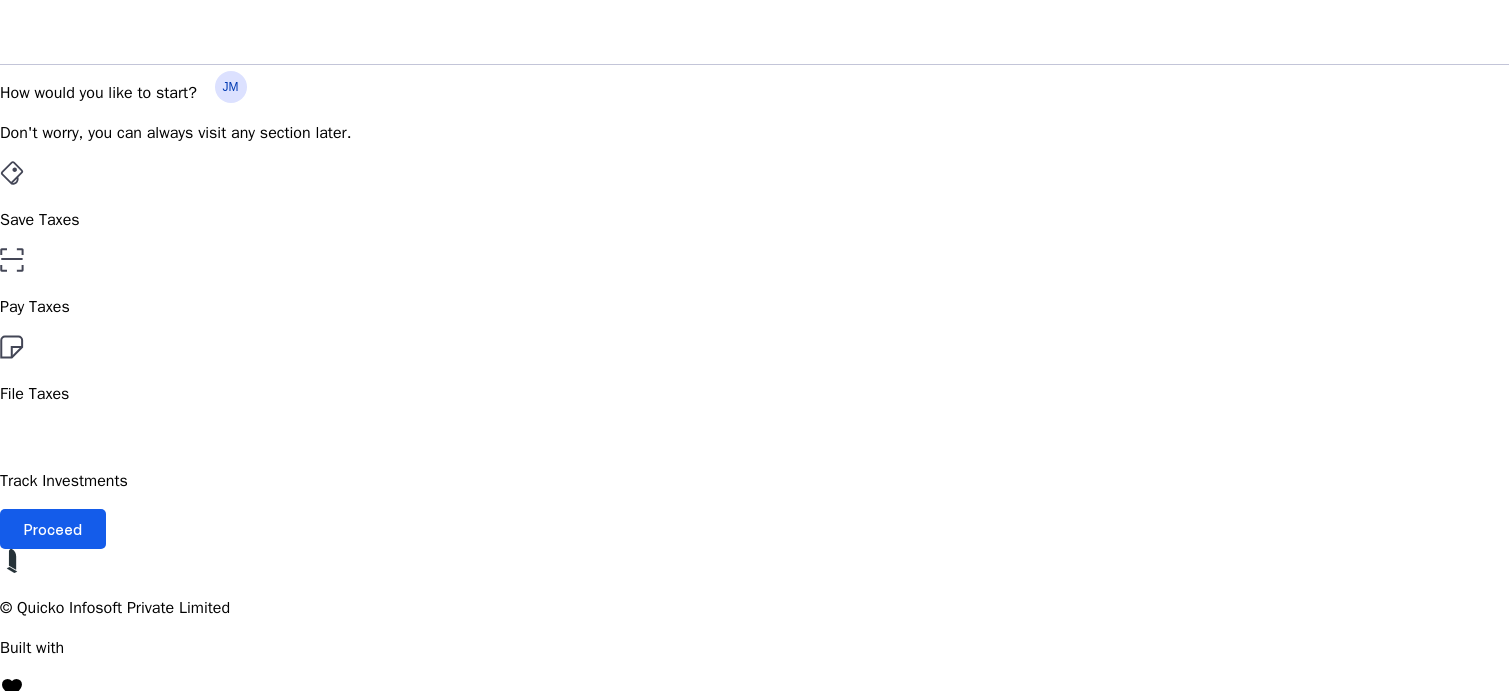 click on "Proceed" at bounding box center (53, 529) 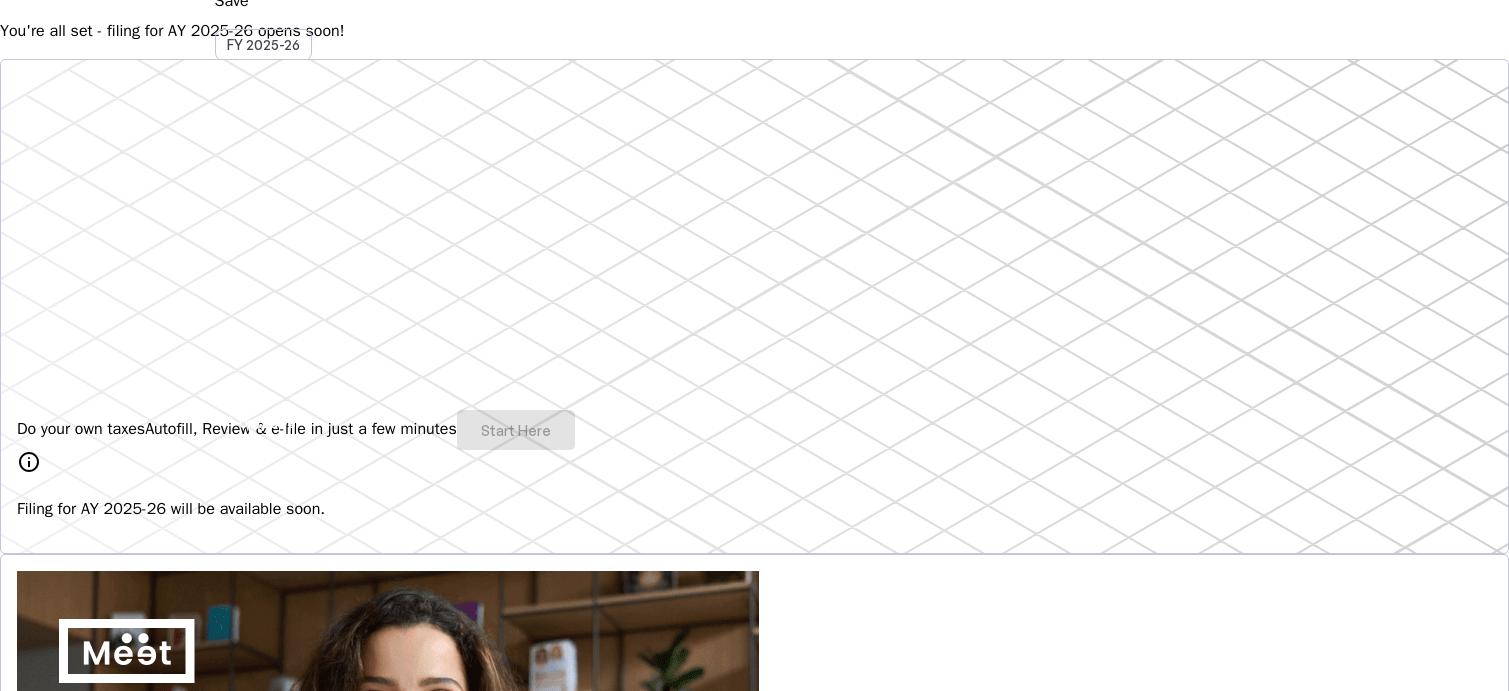 scroll, scrollTop: 0, scrollLeft: 0, axis: both 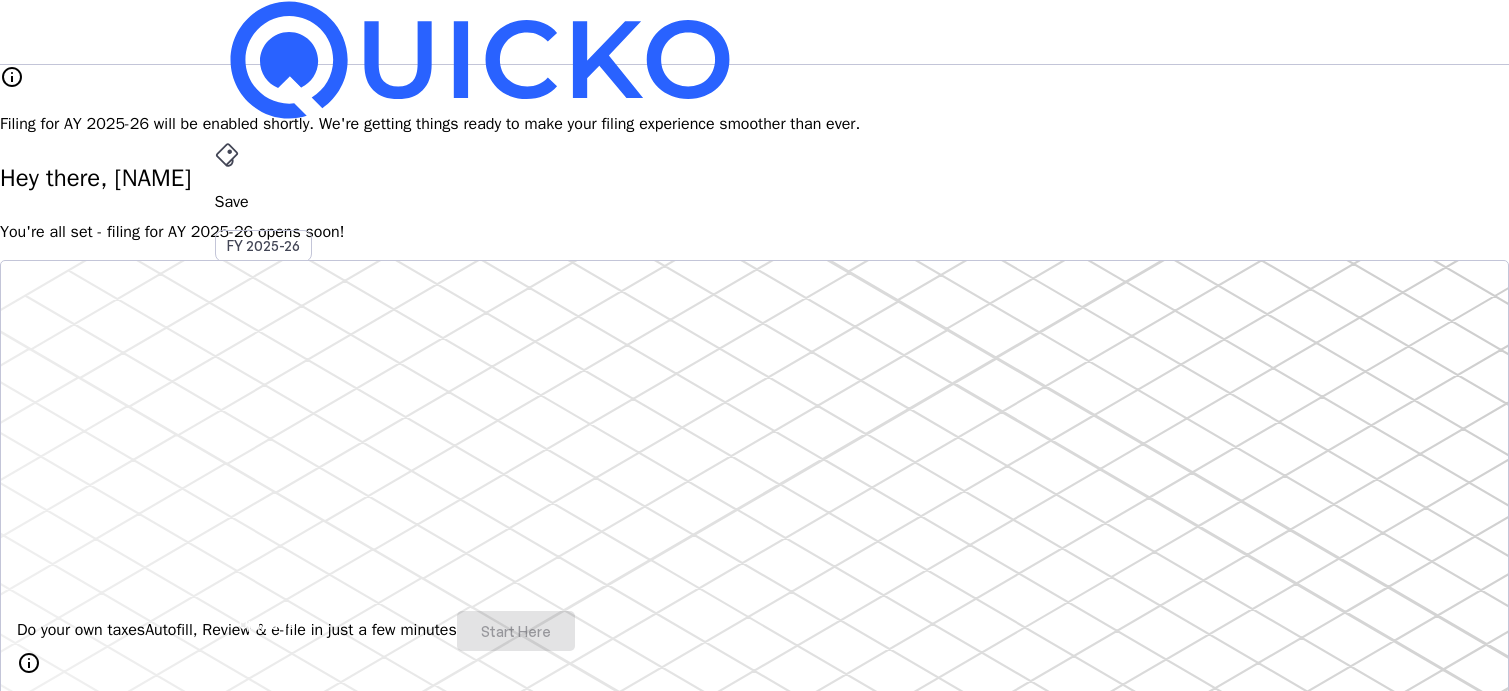 click on "Do your own taxes   Autofill, Review & e-file in just a few minutes   Start Here" at bounding box center (754, 631) 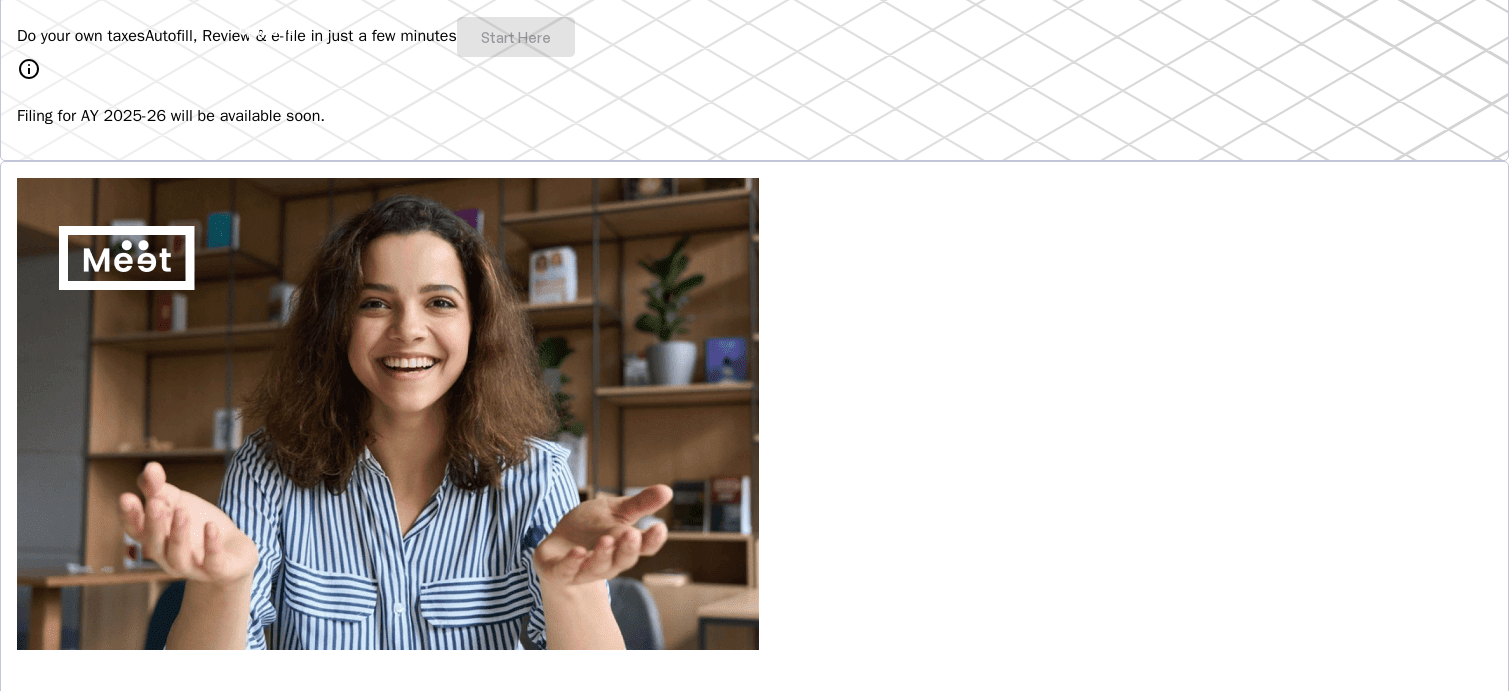 scroll, scrollTop: 627, scrollLeft: 0, axis: vertical 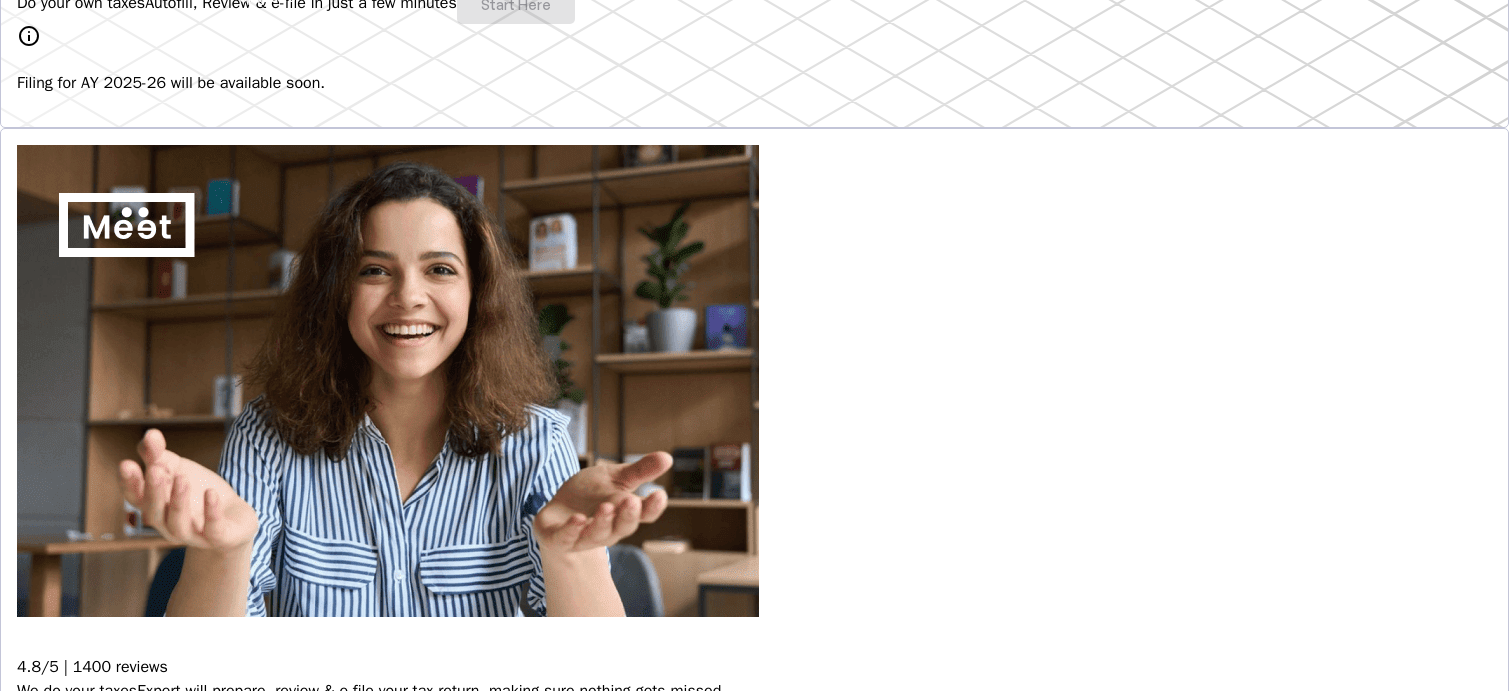 click on "Fetch everything using Autofill Automatically retrieve your income, deductions, tax credits & losses directly from ITD. No need of any forms!" at bounding box center (754, 921) 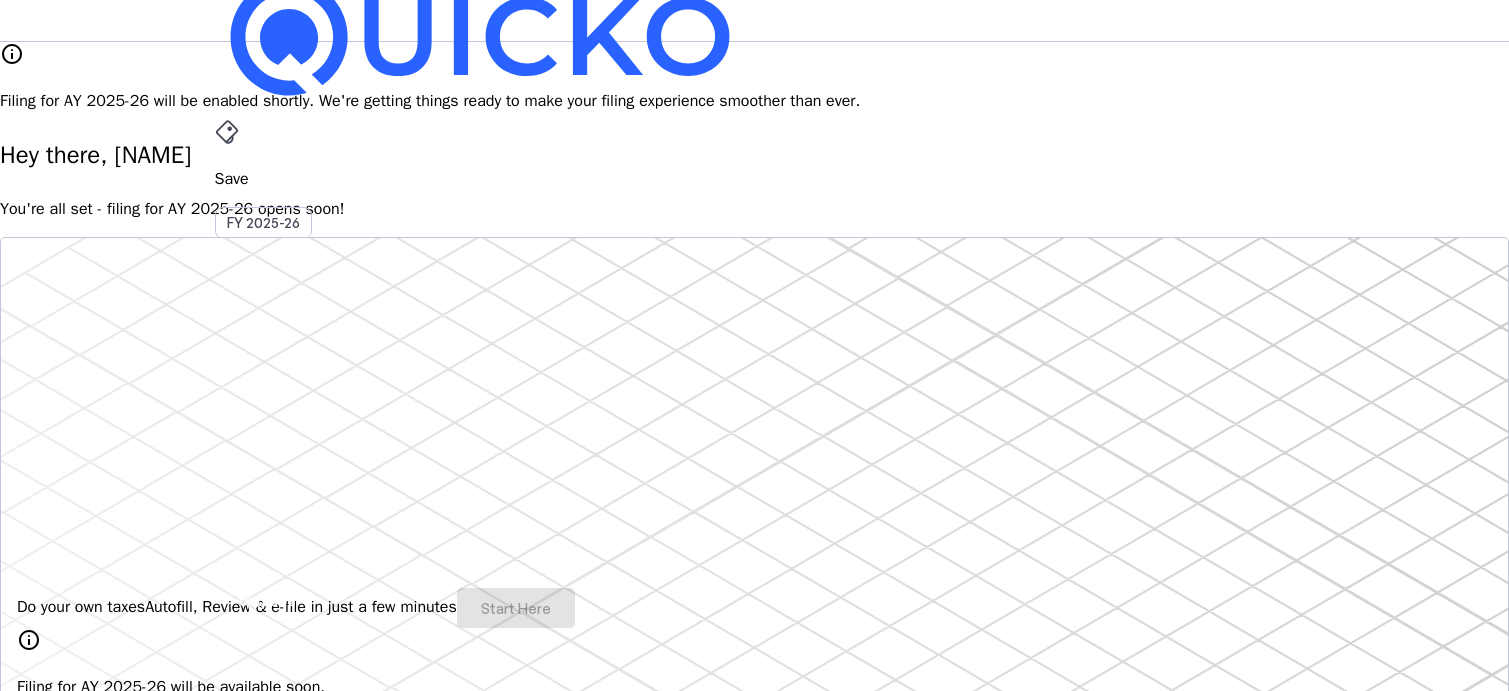 scroll, scrollTop: 0, scrollLeft: 0, axis: both 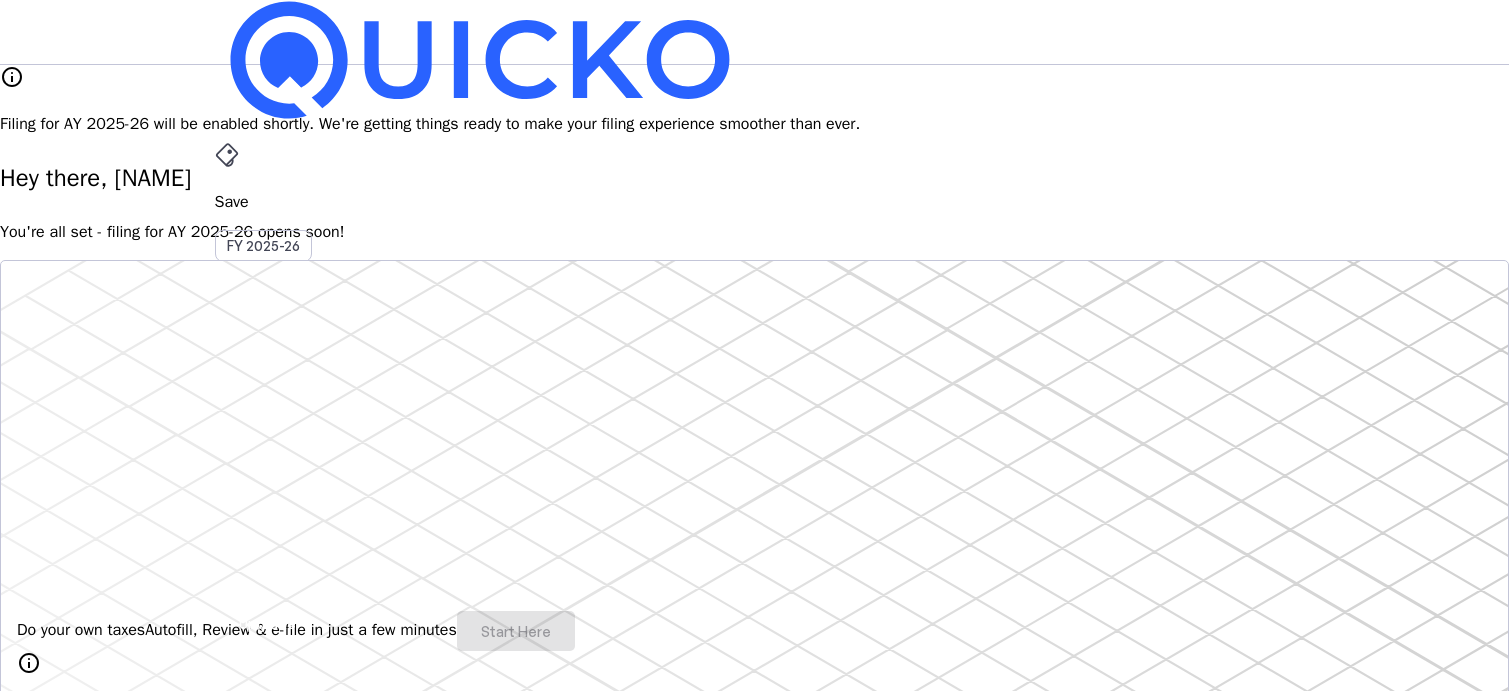 click on "File" at bounding box center [755, 408] 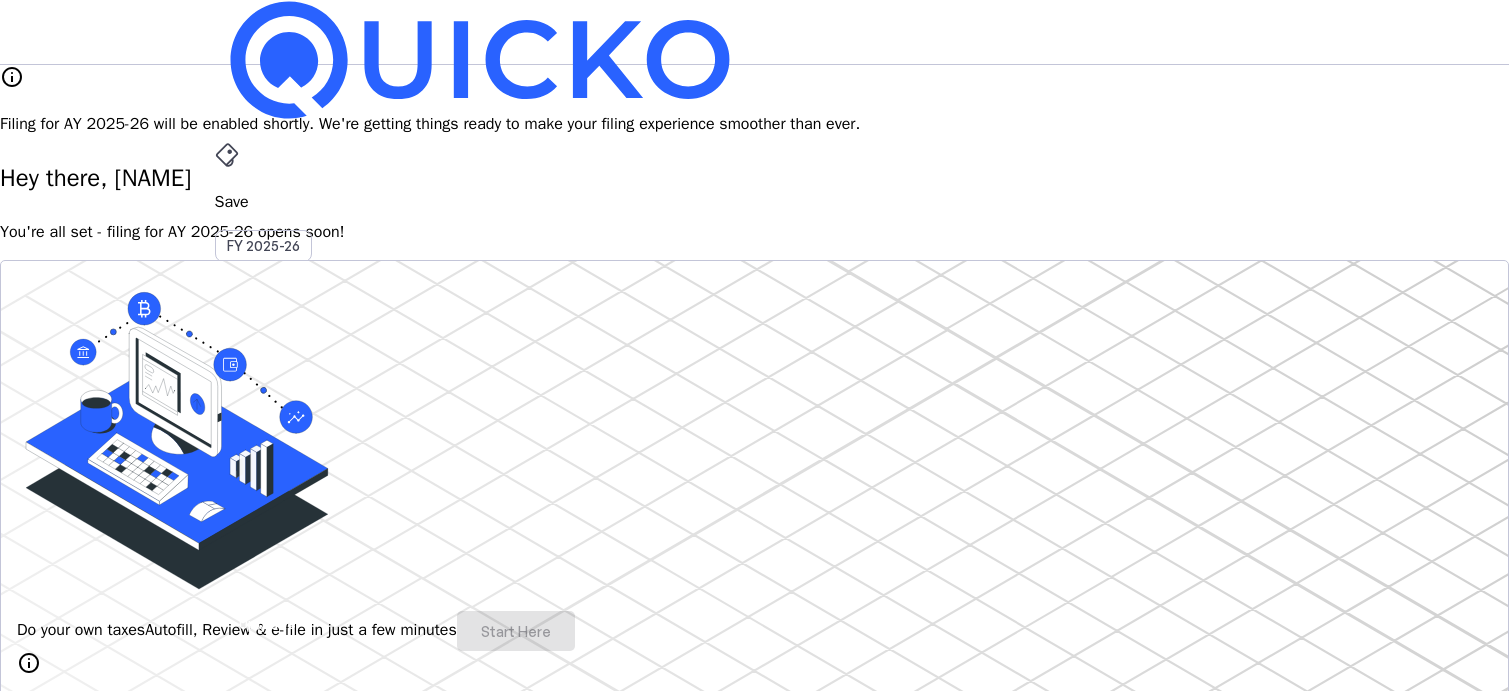click at bounding box center (754, 3356) 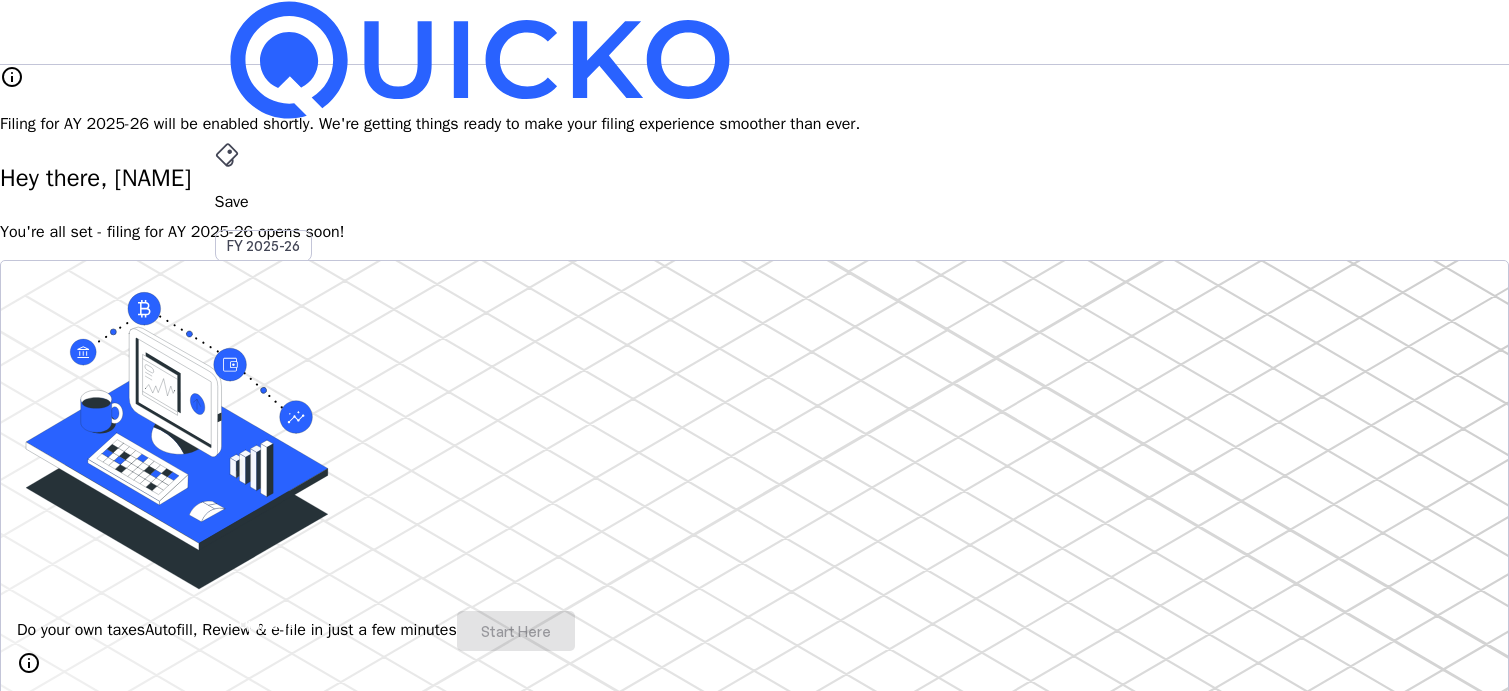 click on "AY 2025-26" at bounding box center (264, 452) 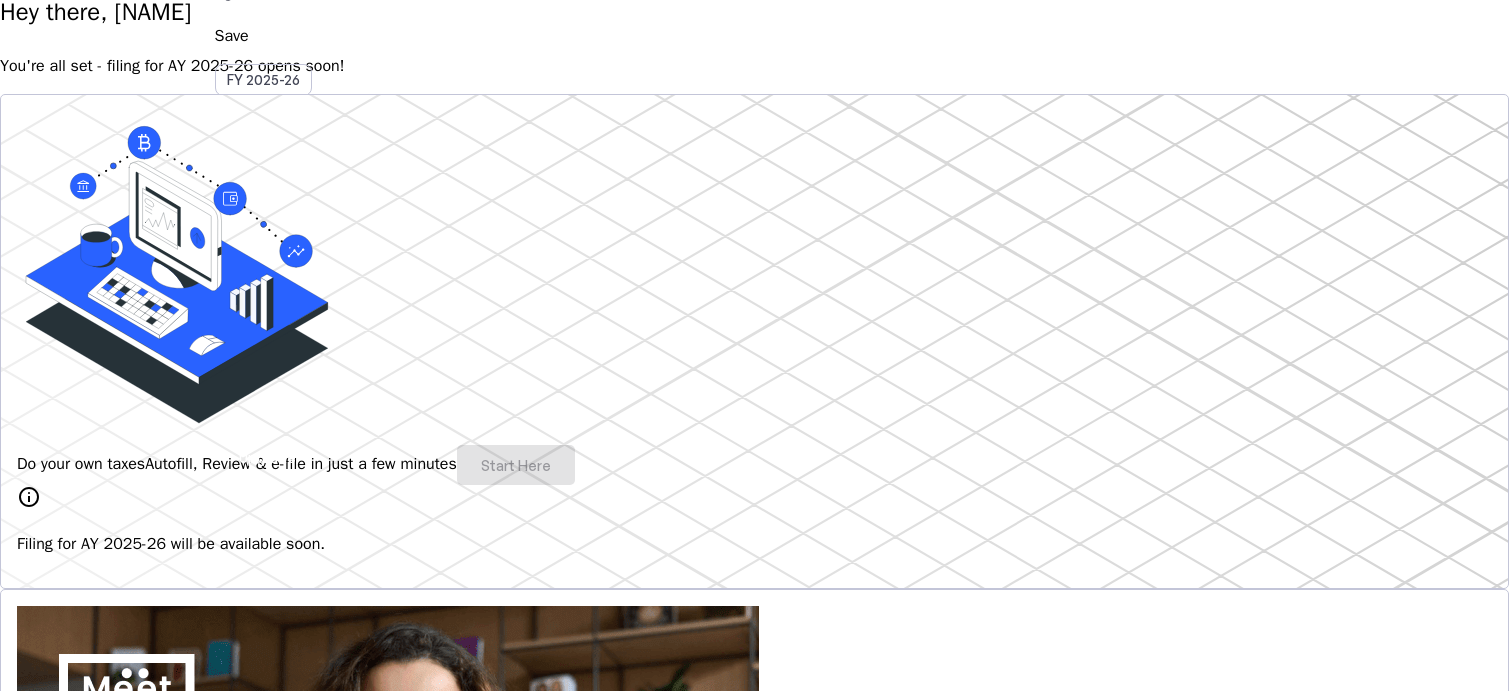 scroll, scrollTop: 165, scrollLeft: 0, axis: vertical 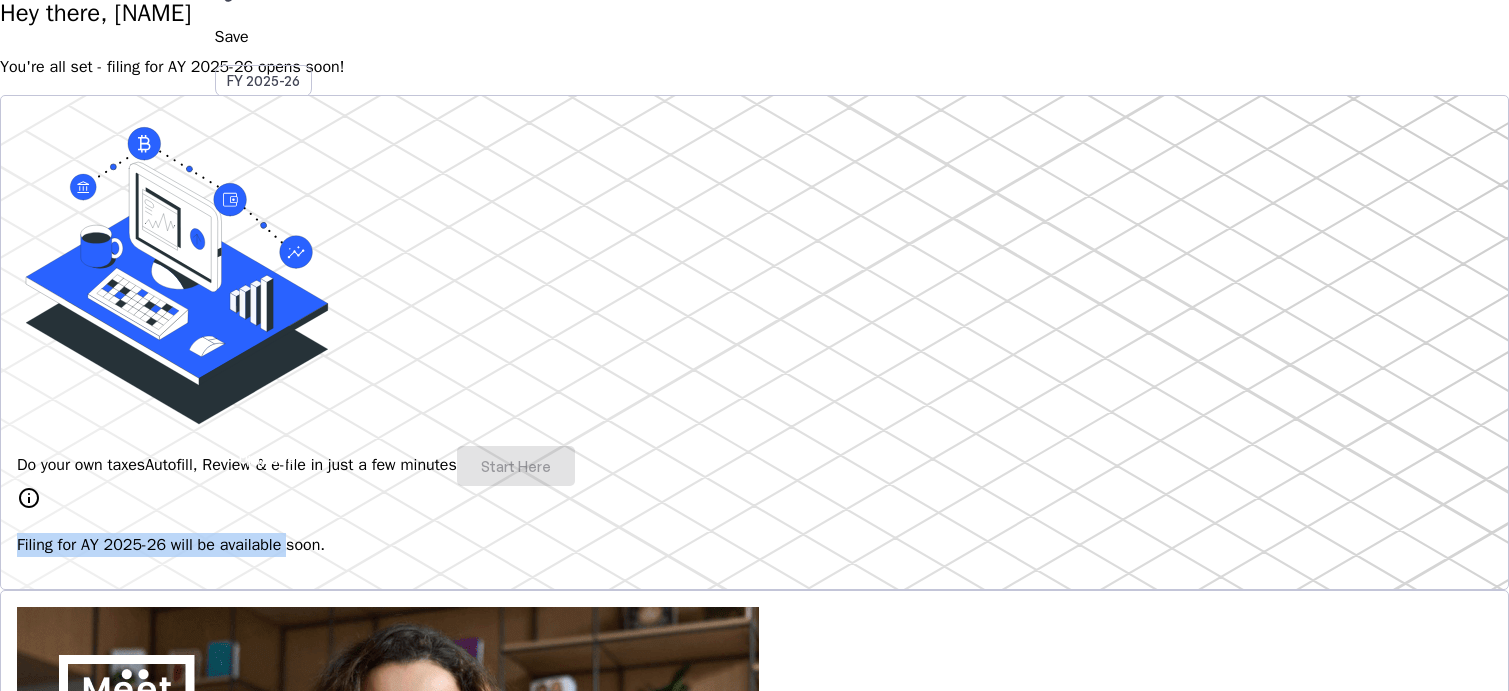 drag, startPoint x: 260, startPoint y: 559, endPoint x: 460, endPoint y: 553, distance: 200.08998 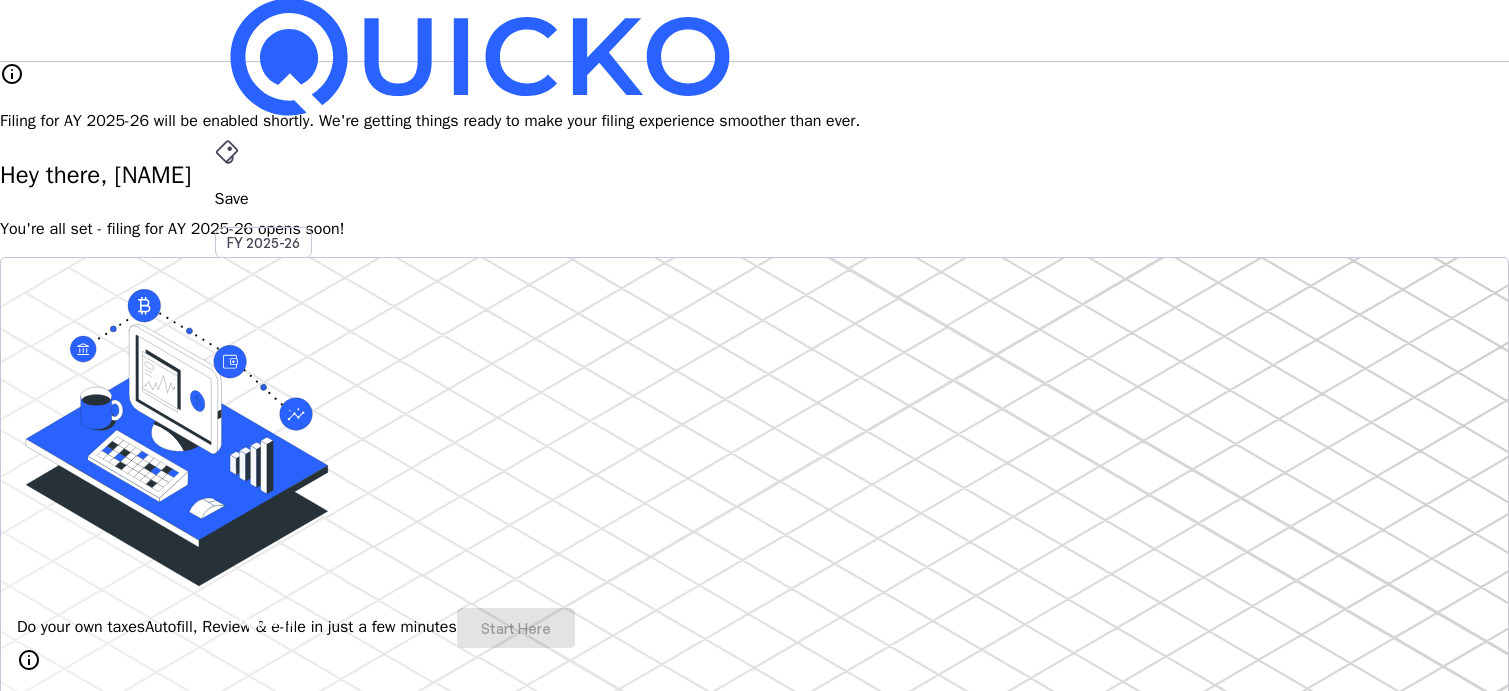 scroll, scrollTop: 0, scrollLeft: 0, axis: both 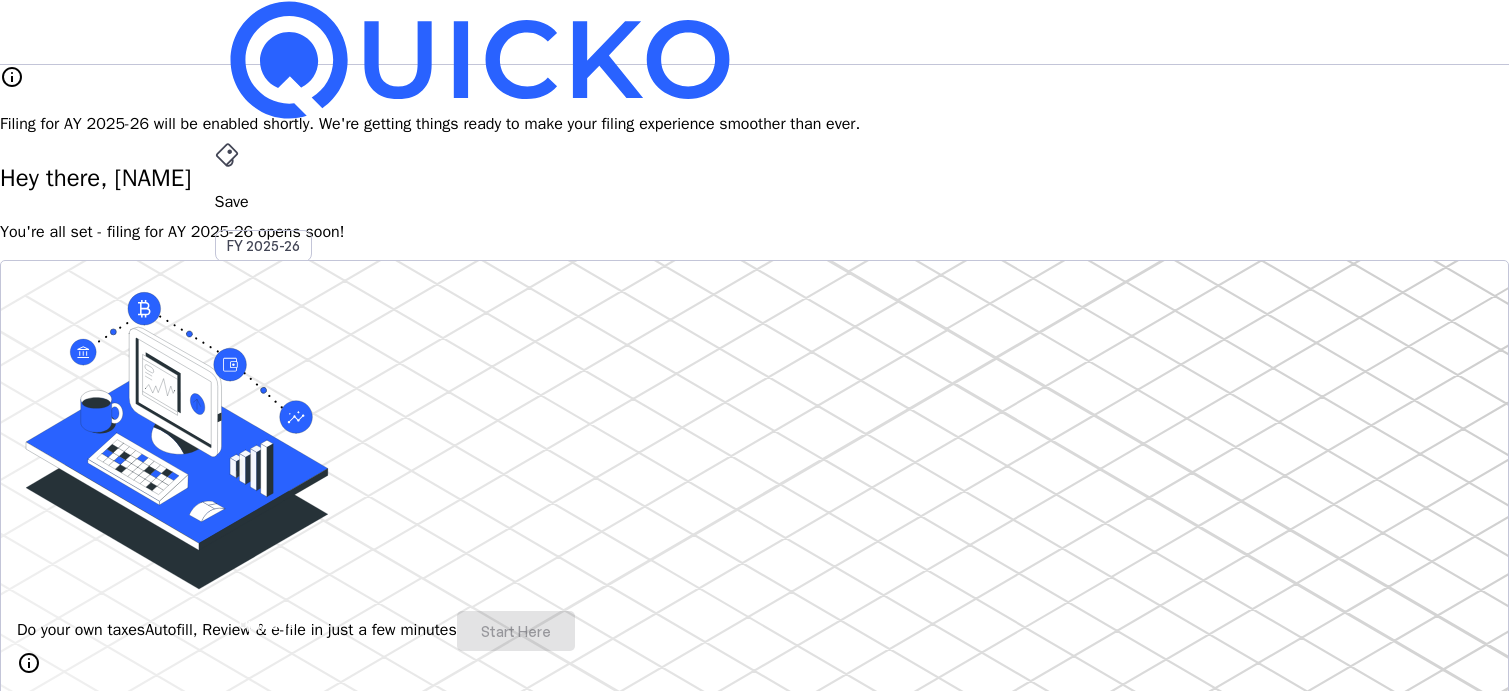 click on "Hey there, [NAME]" at bounding box center (754, 178) 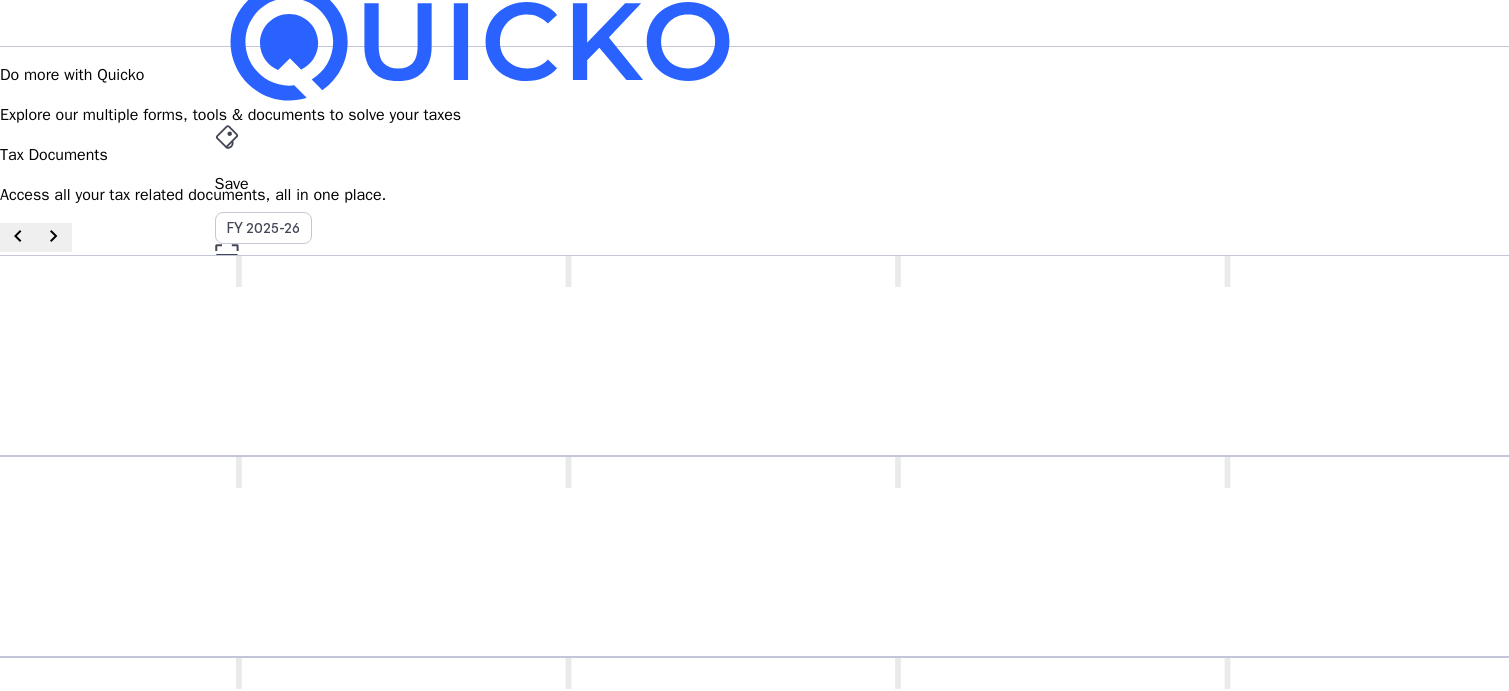 scroll, scrollTop: 0, scrollLeft: 0, axis: both 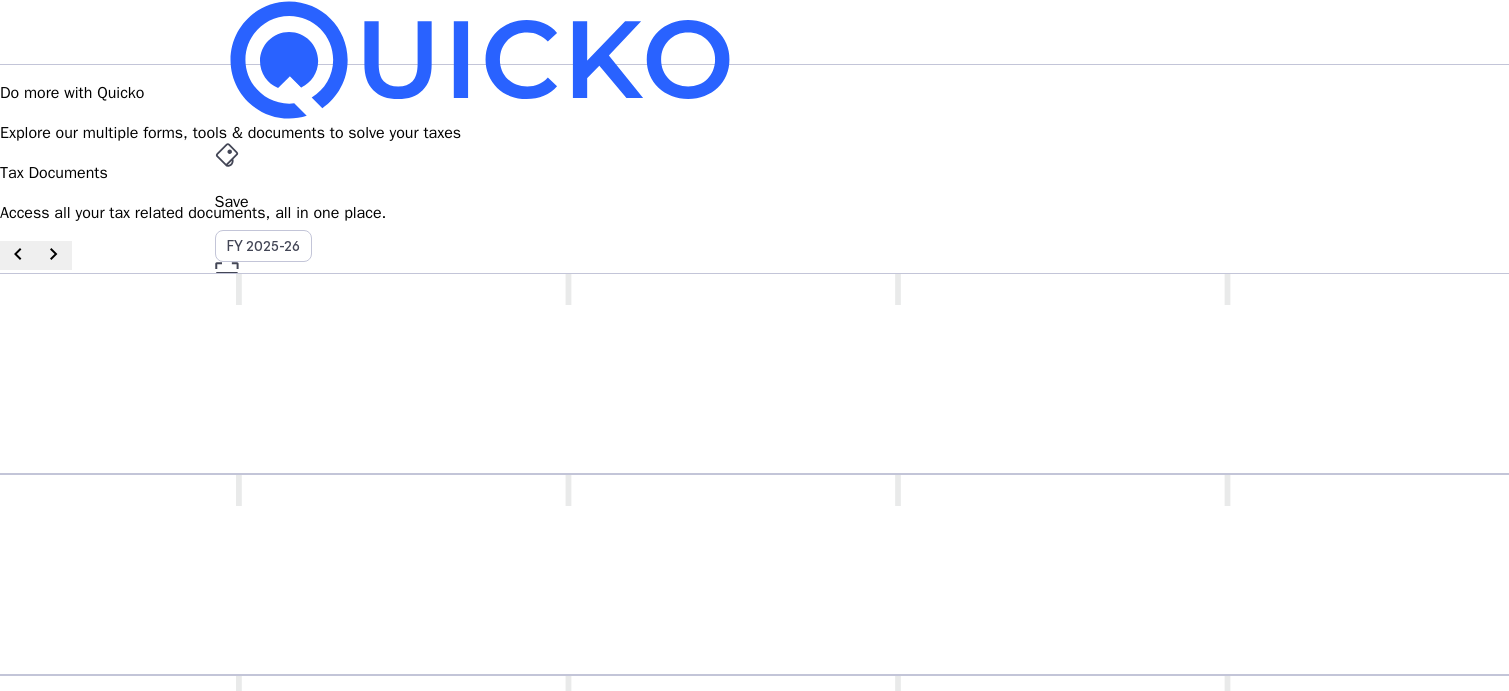 click on "Save" at bounding box center (755, 202) 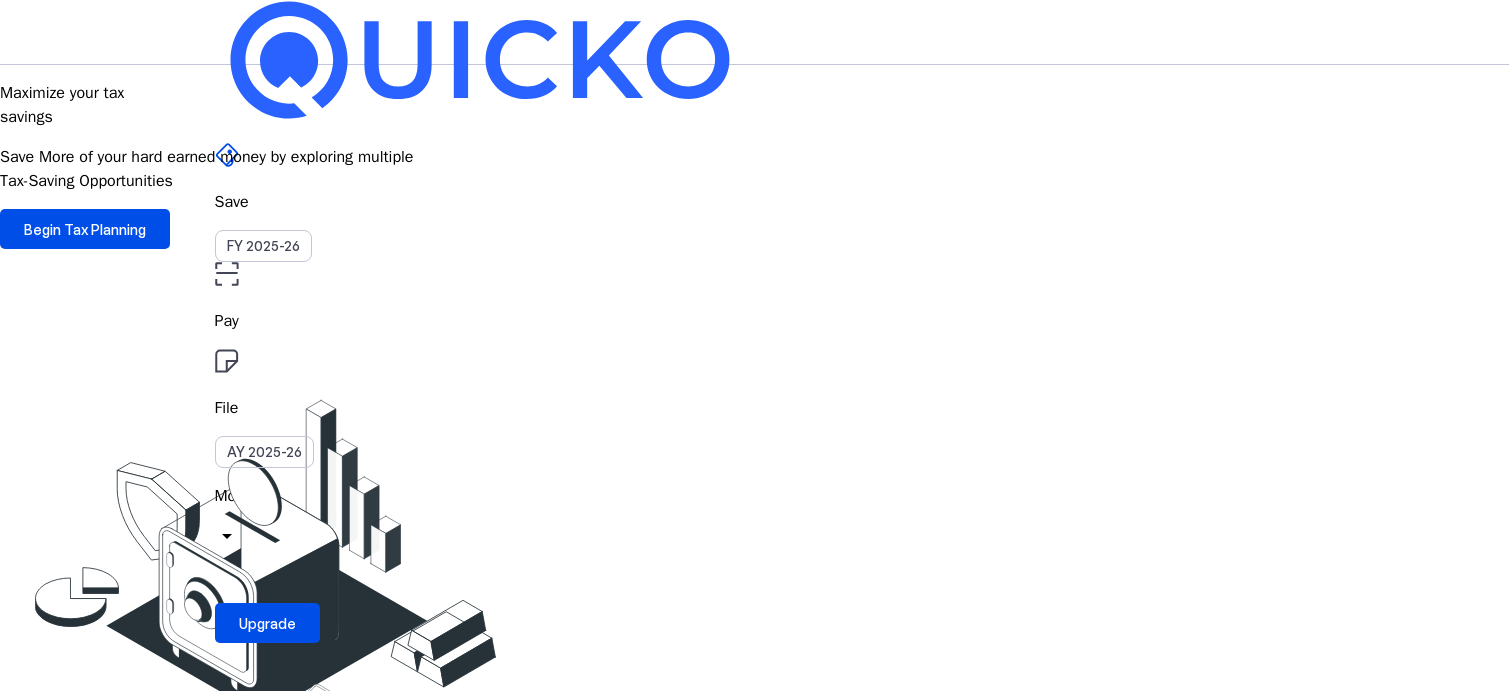 click at bounding box center (480, 60) 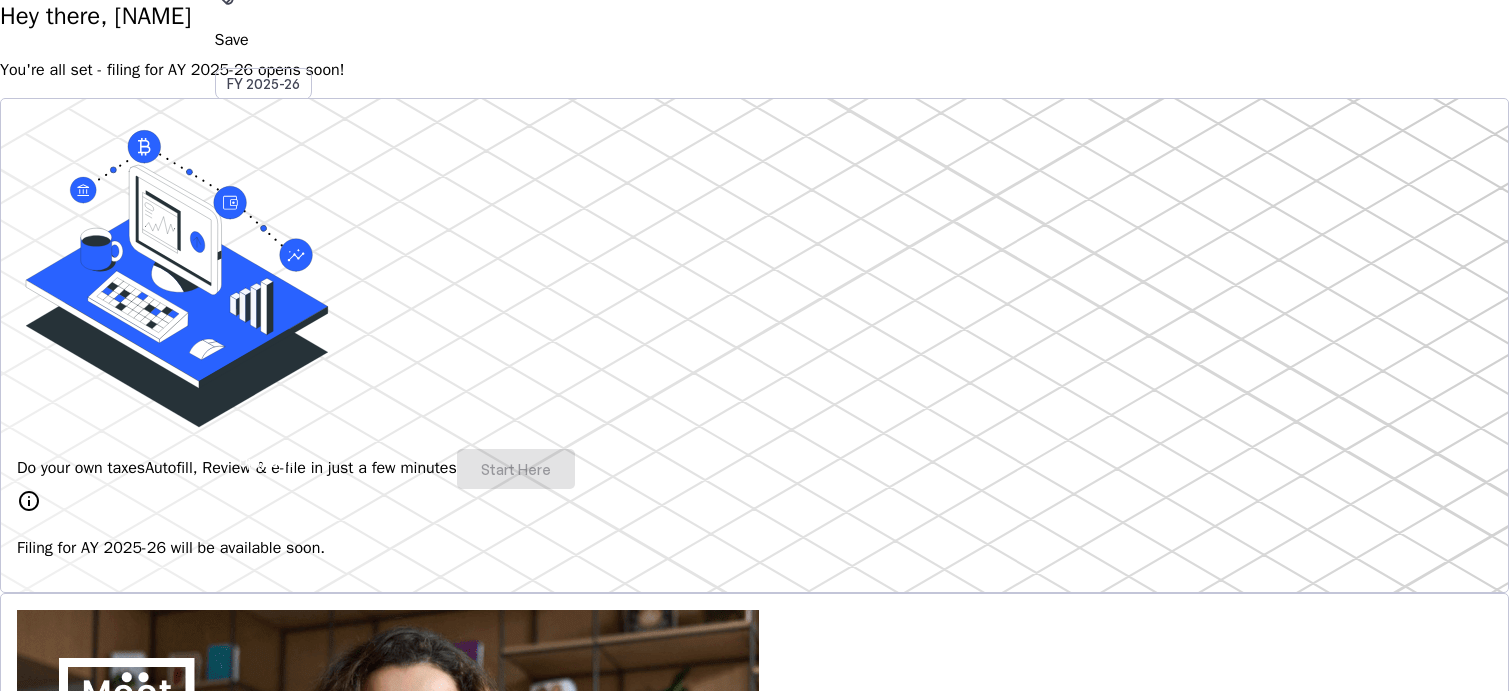 scroll, scrollTop: 0, scrollLeft: 0, axis: both 